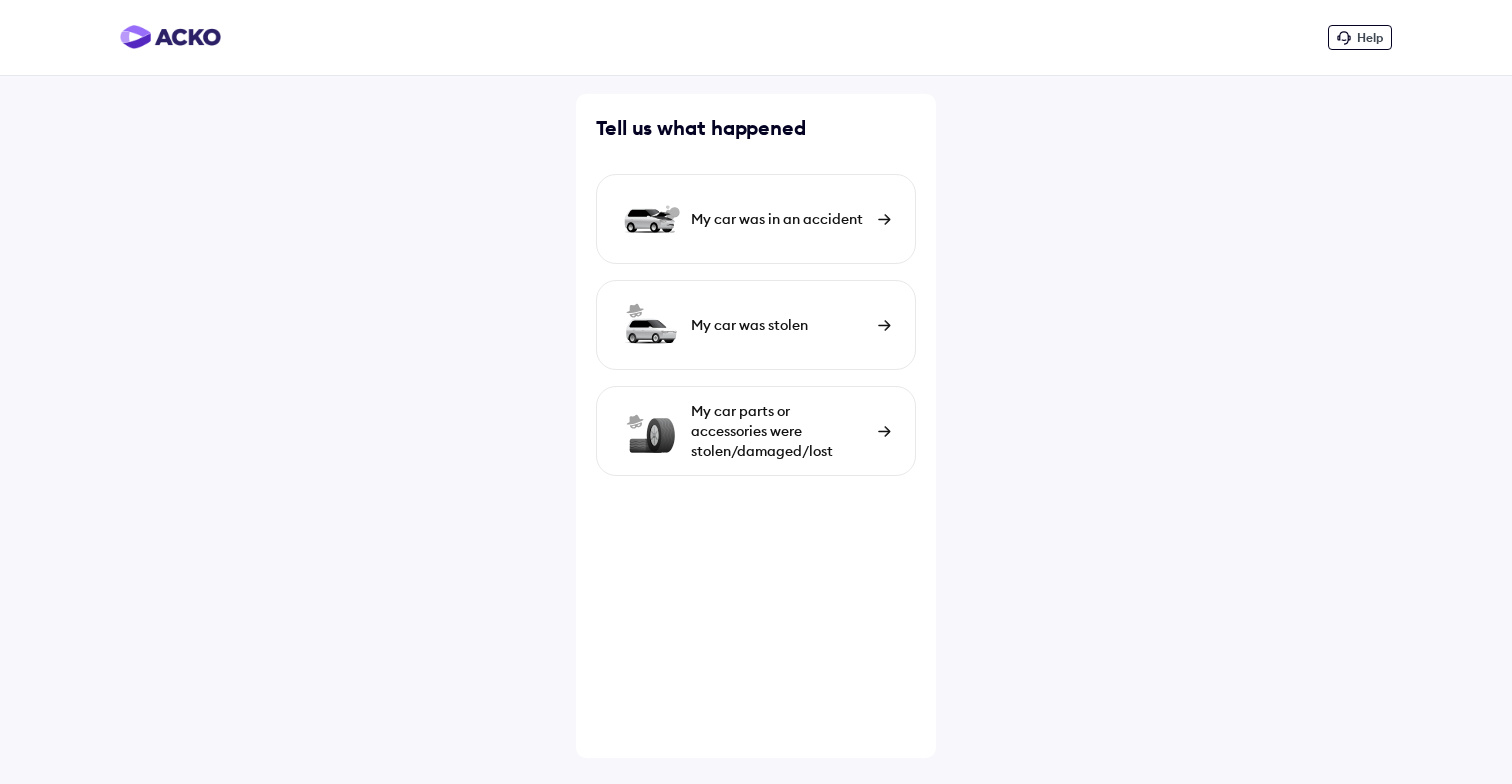 scroll, scrollTop: 0, scrollLeft: 0, axis: both 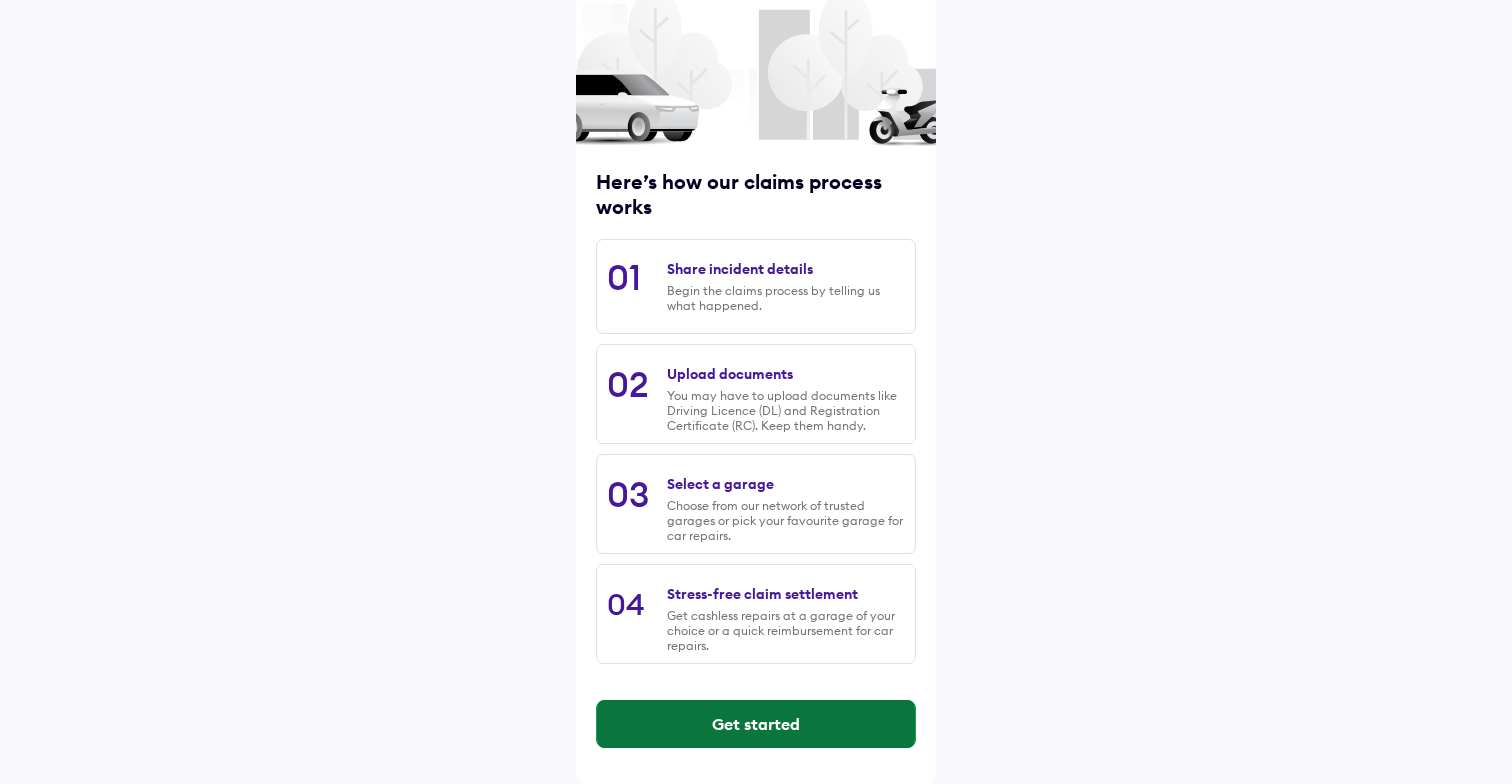 click on "Get started" at bounding box center [756, 724] 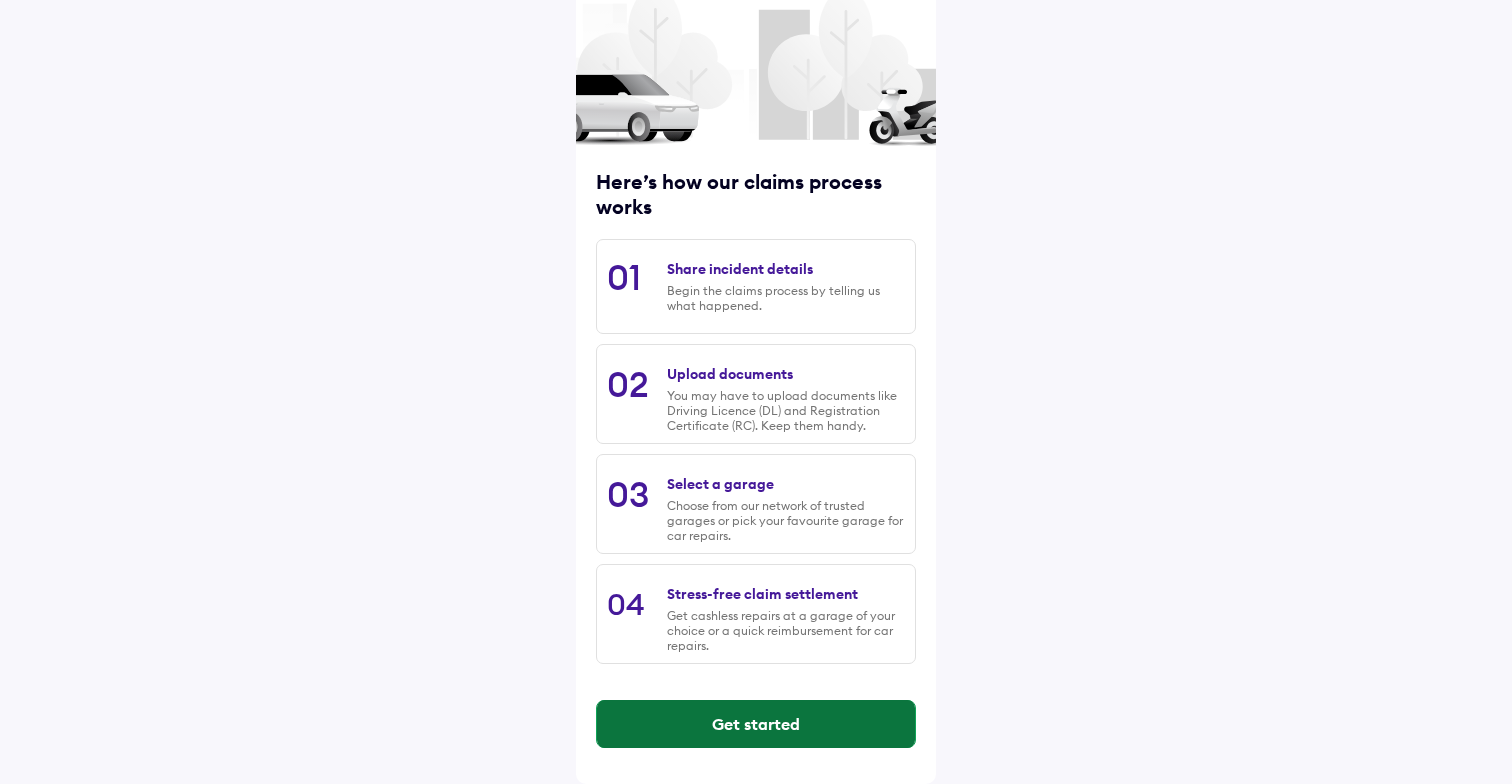 scroll, scrollTop: 0, scrollLeft: 0, axis: both 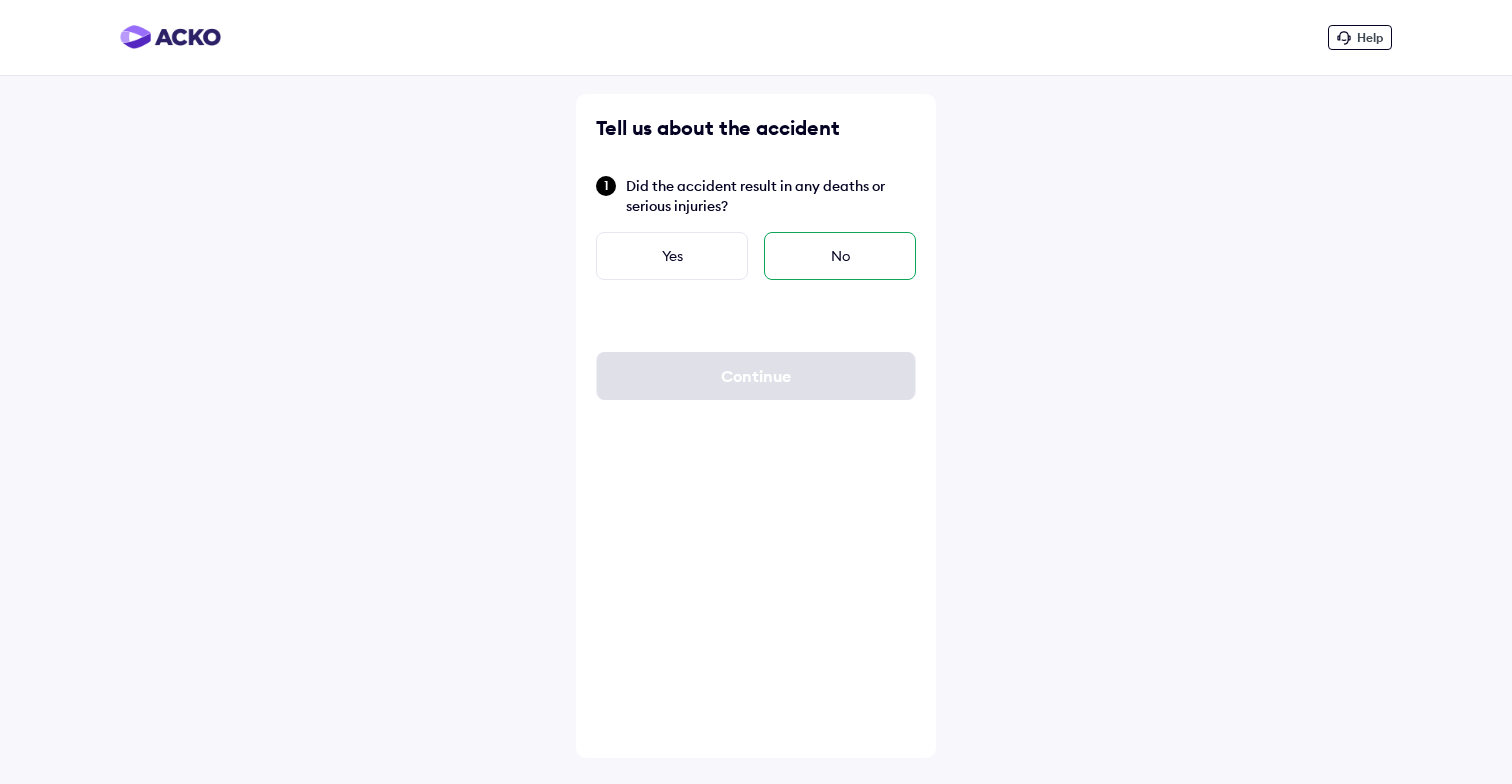 click on "No" at bounding box center (840, 256) 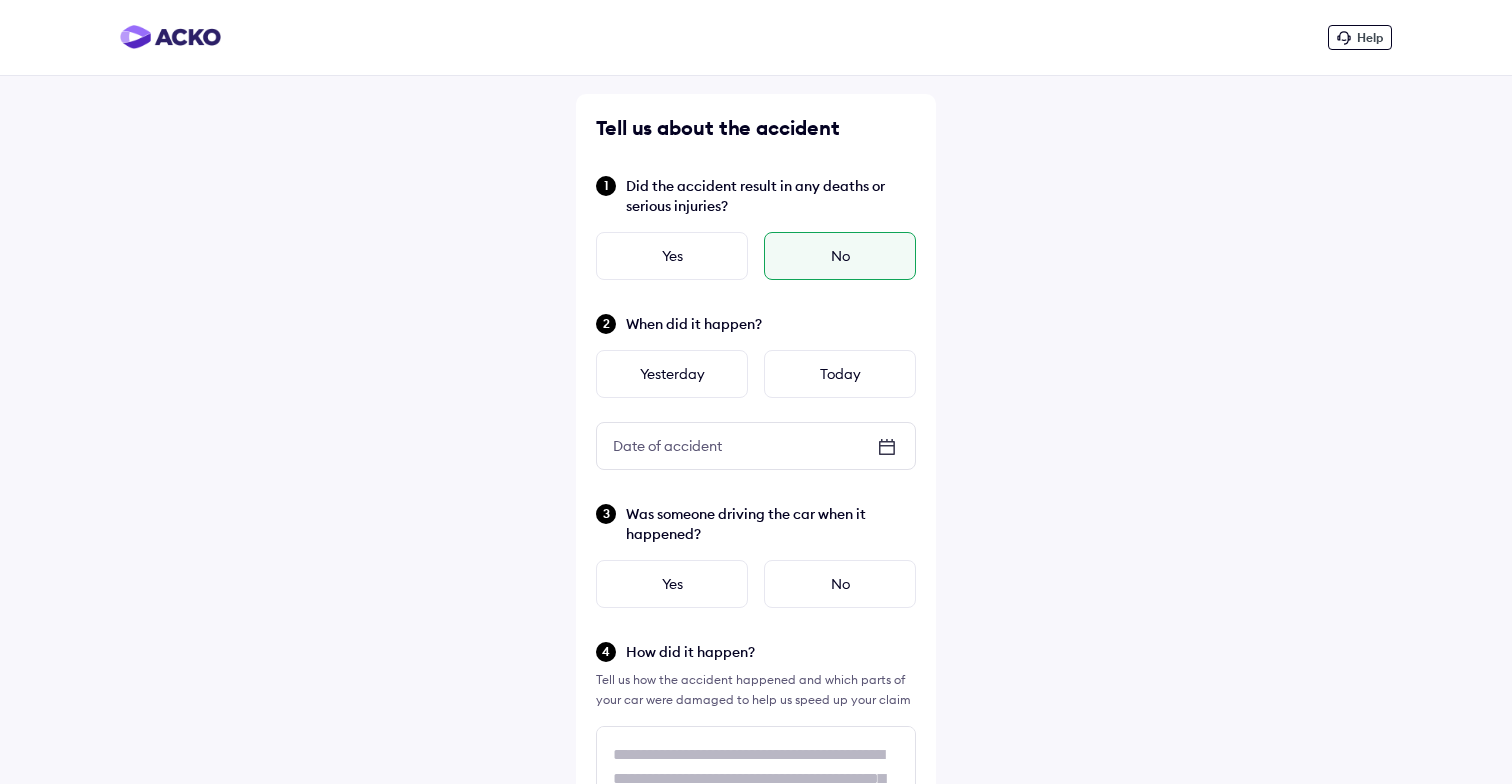 click on "Date of accident" at bounding box center [756, 446] 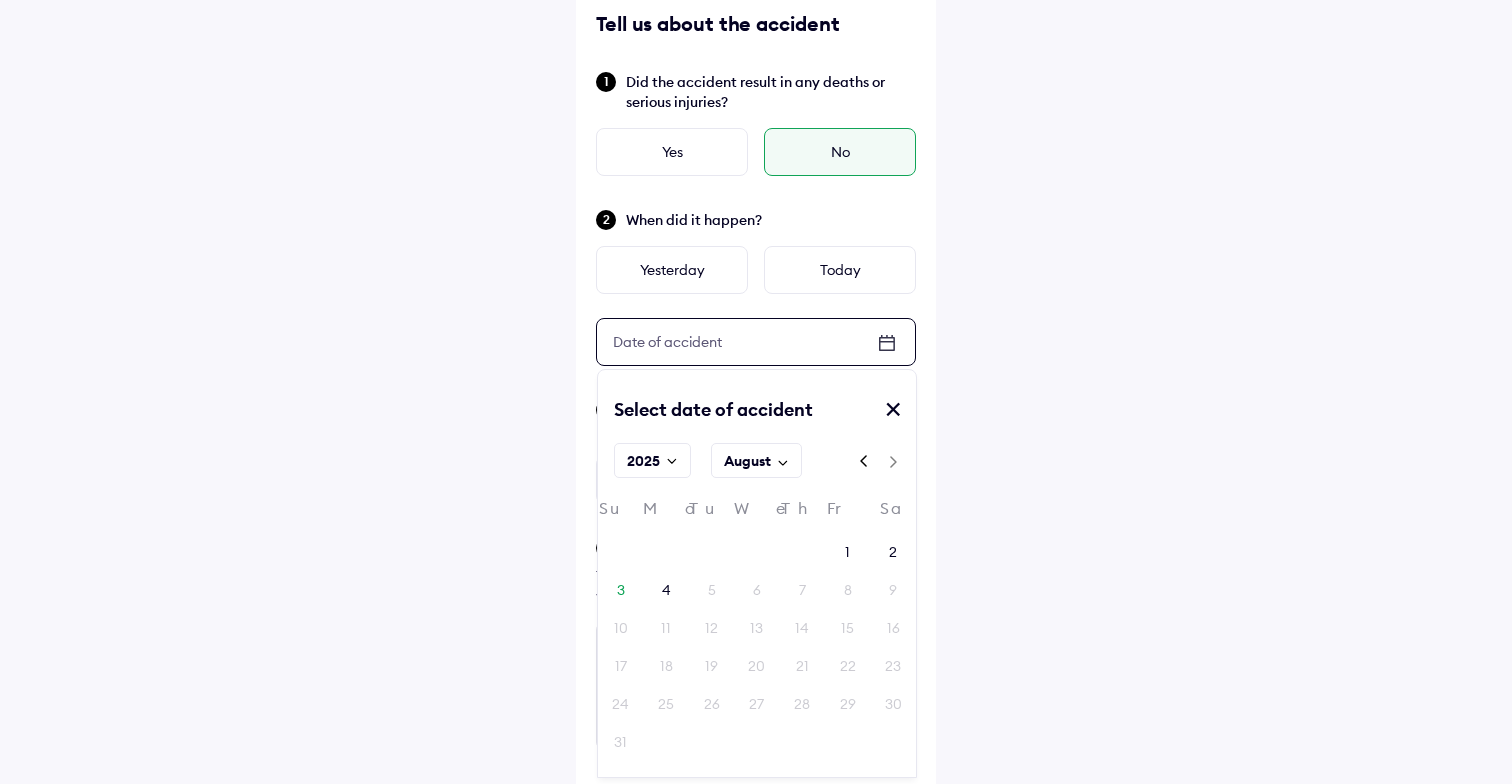 scroll, scrollTop: 107, scrollLeft: 0, axis: vertical 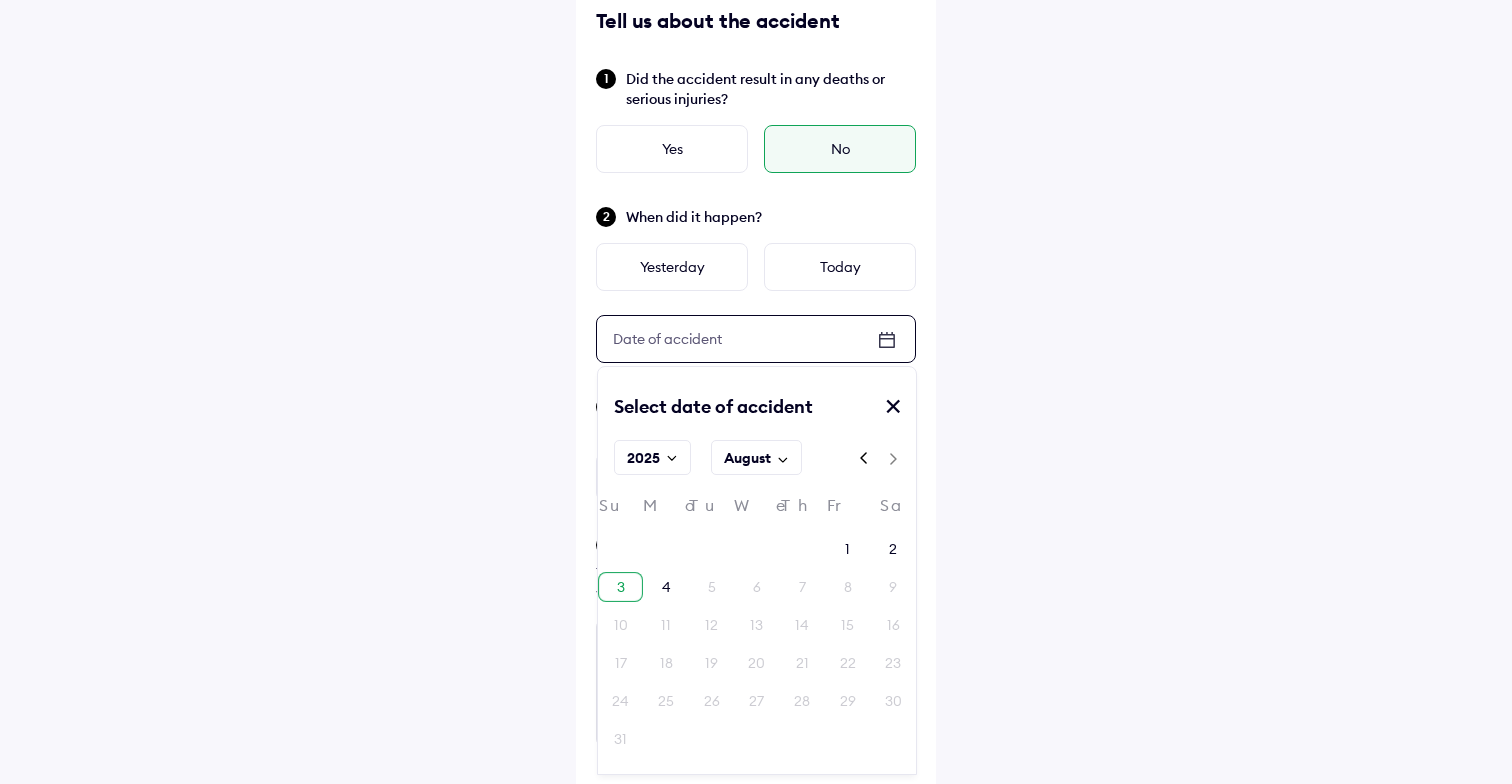 click on "3" at bounding box center (620, 587) 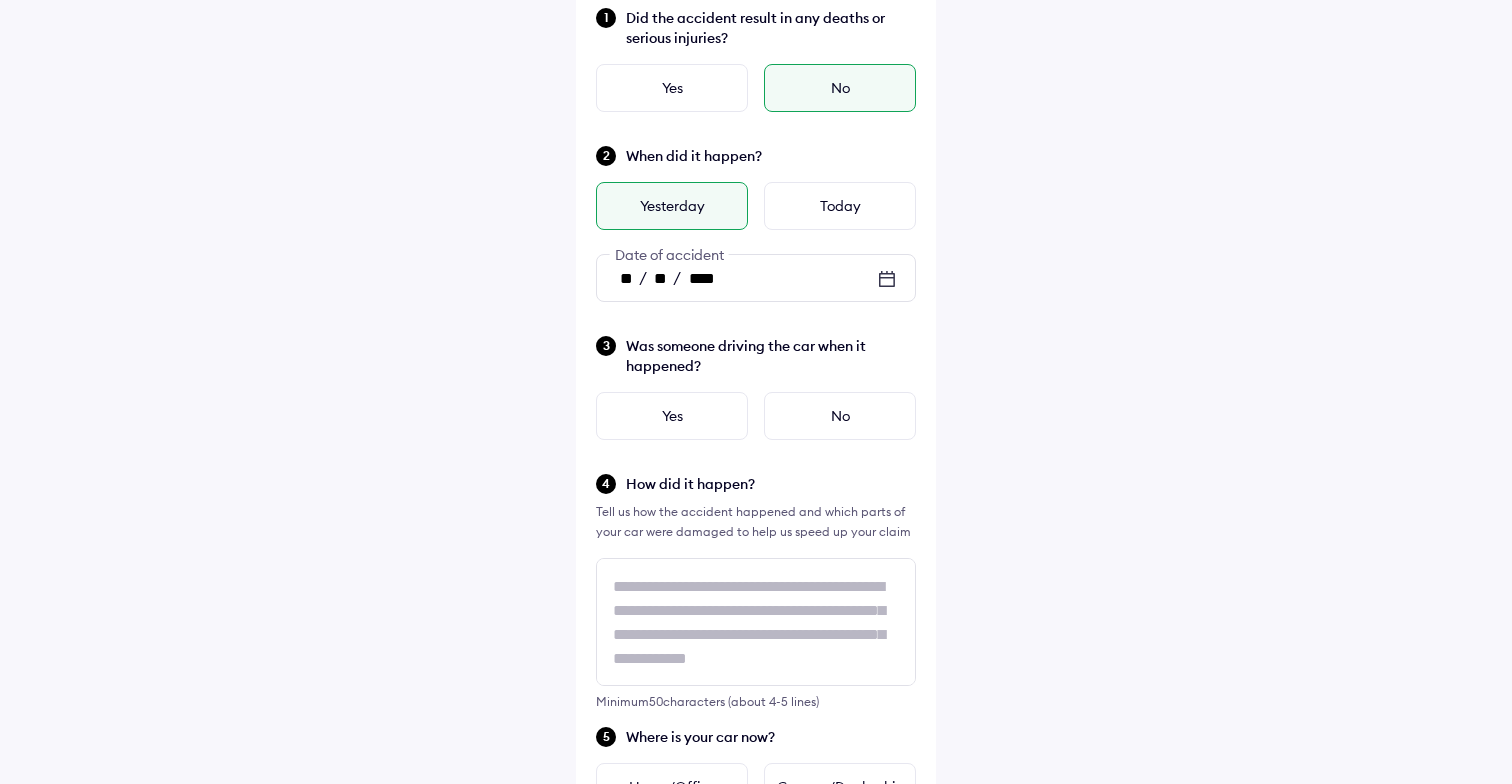scroll, scrollTop: 174, scrollLeft: 0, axis: vertical 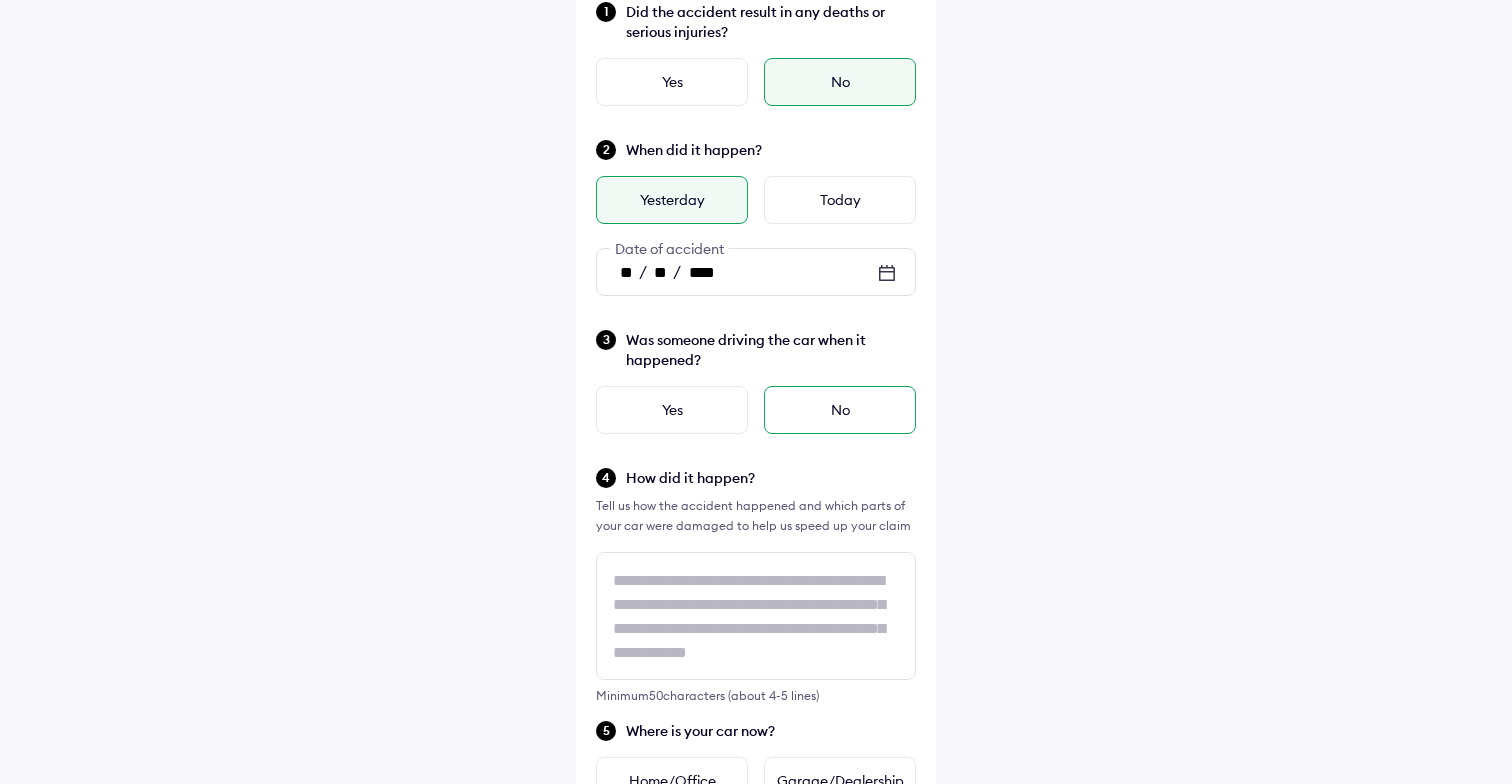 click on "No" at bounding box center (840, 410) 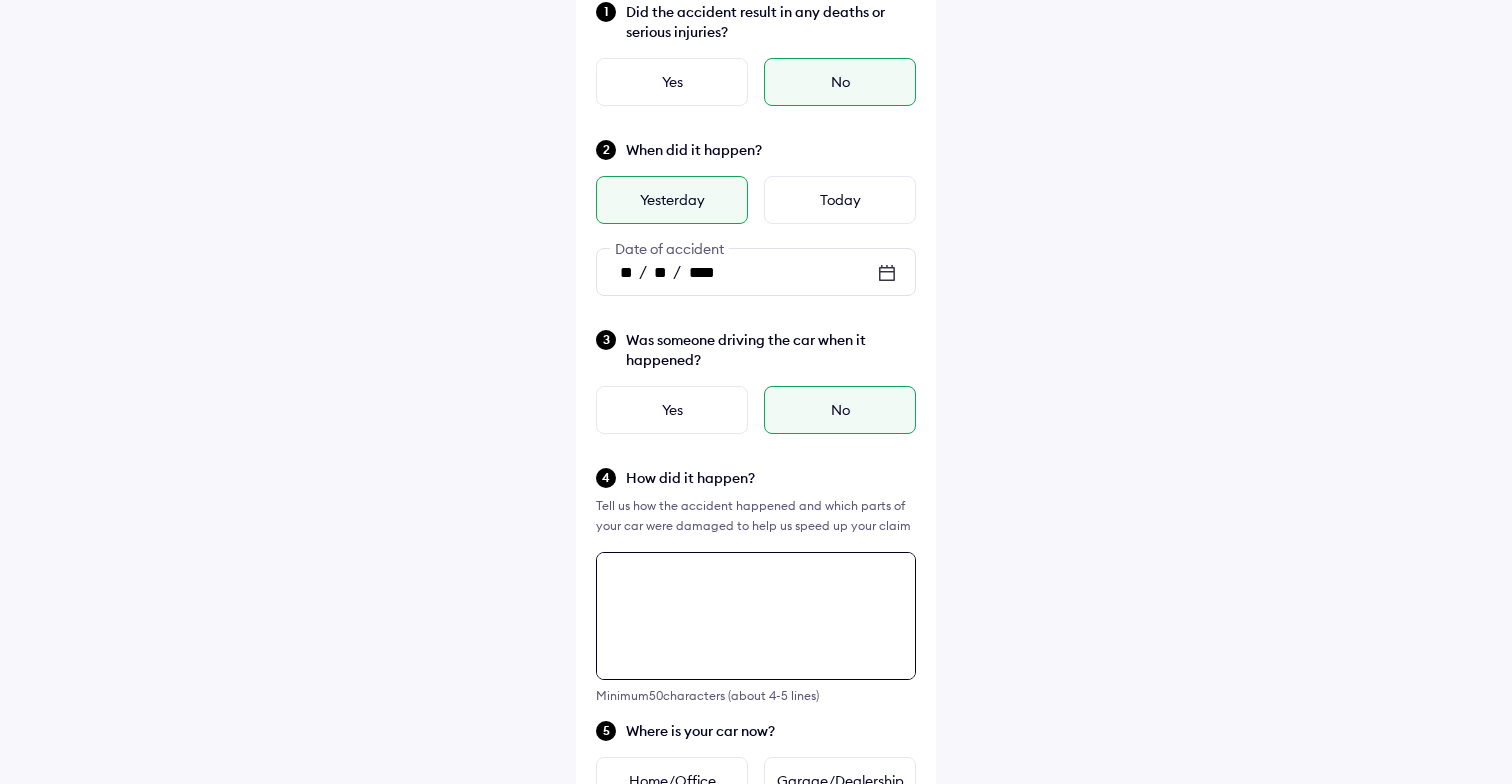 click at bounding box center (756, 616) 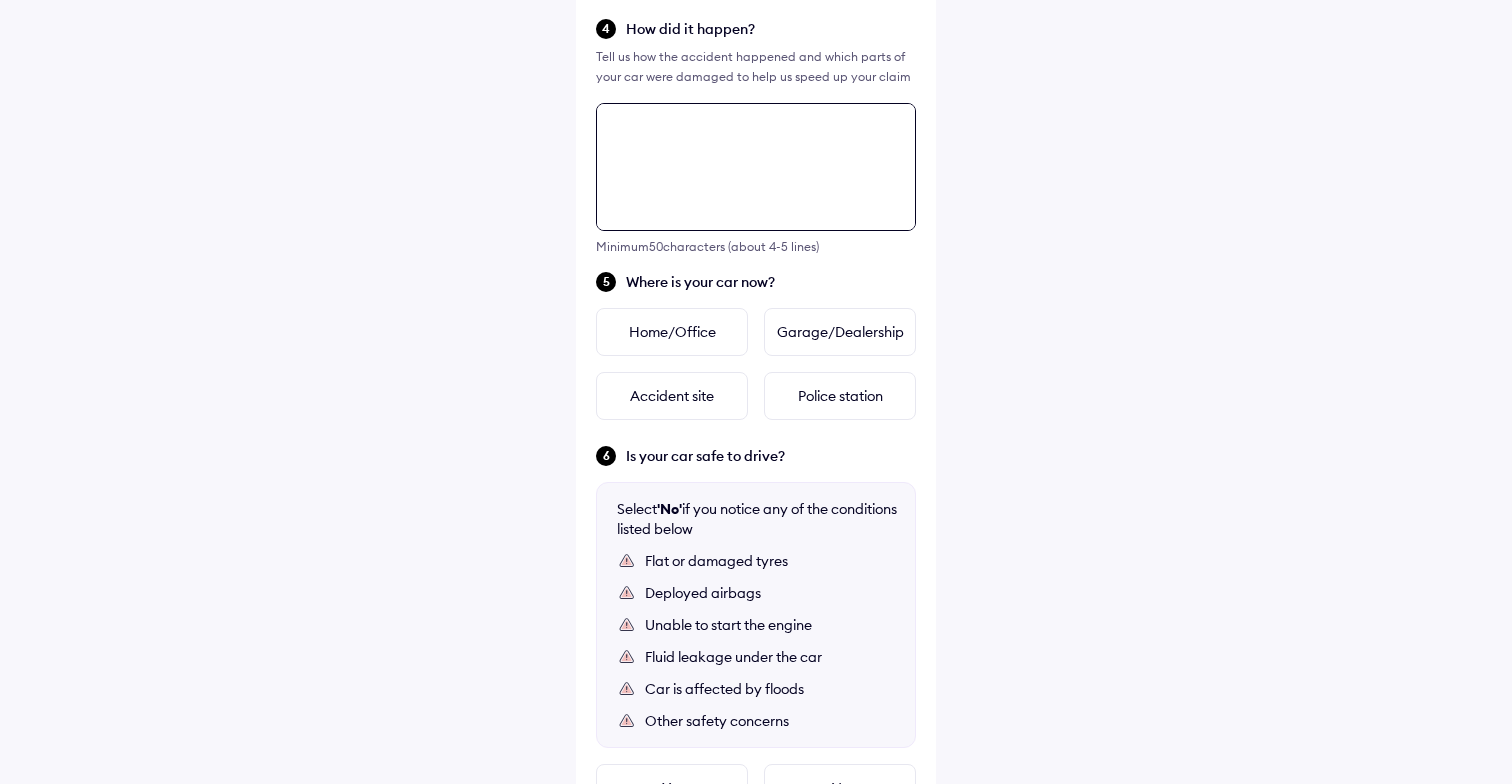 scroll, scrollTop: 594, scrollLeft: 0, axis: vertical 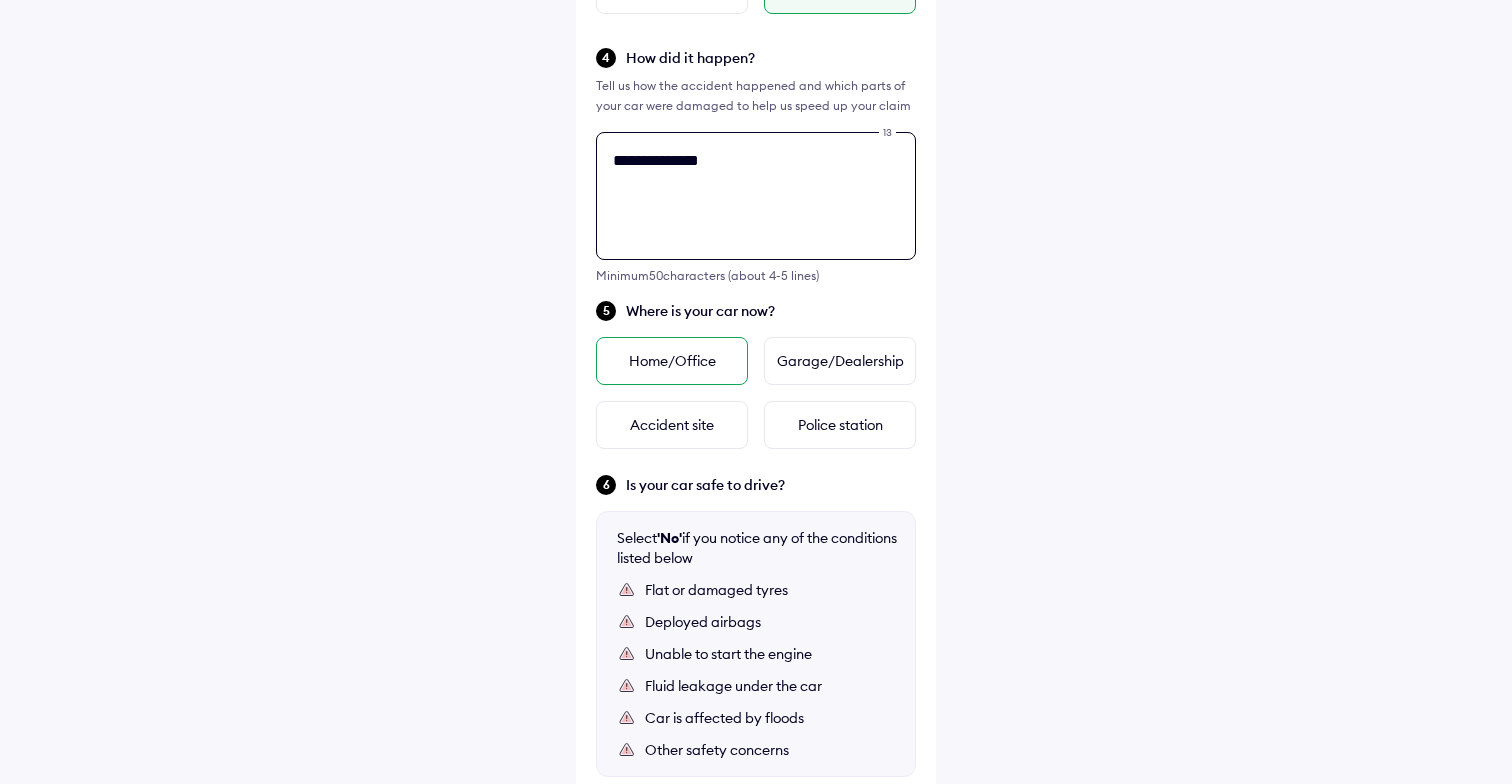 type on "**********" 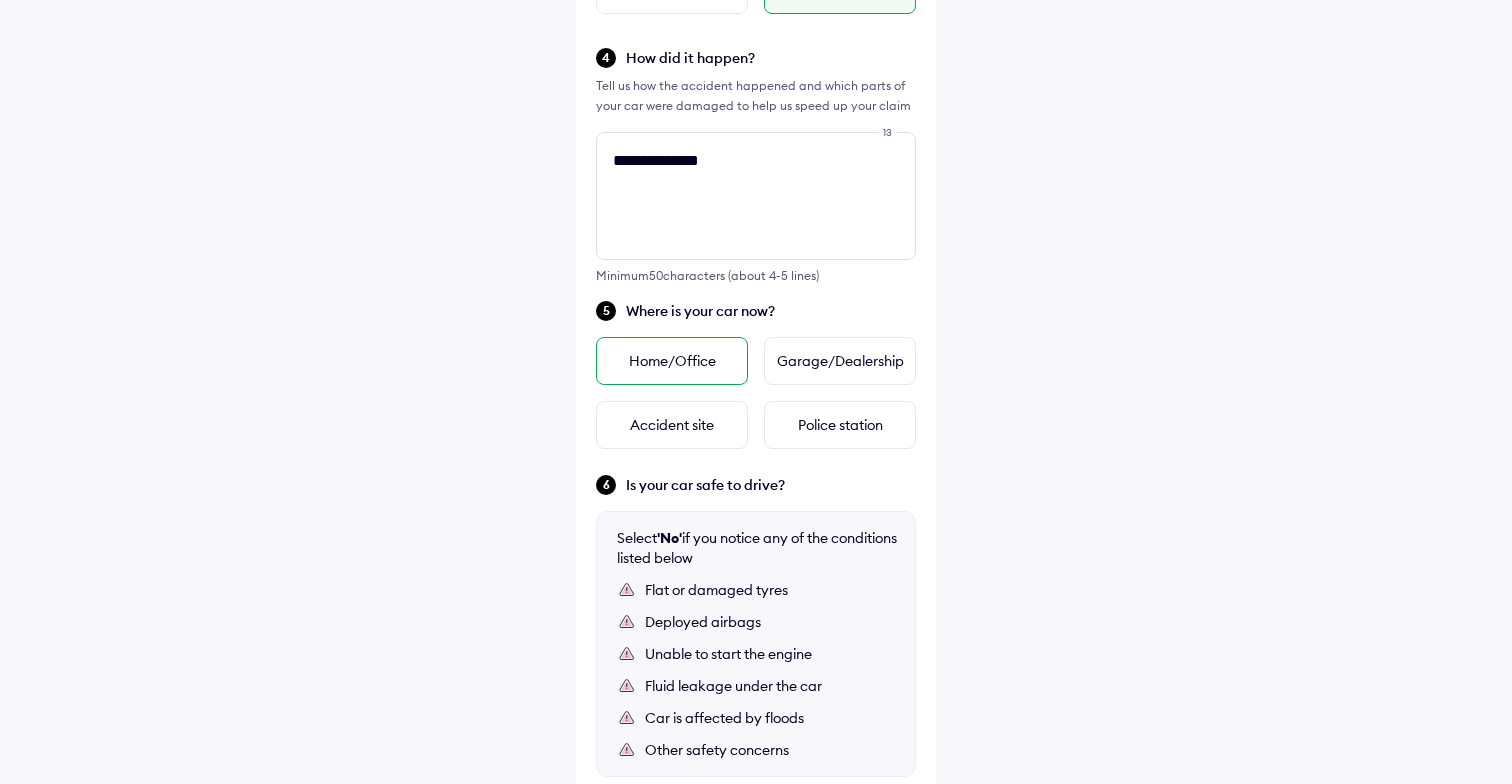 click on "Home/Office" at bounding box center (672, 361) 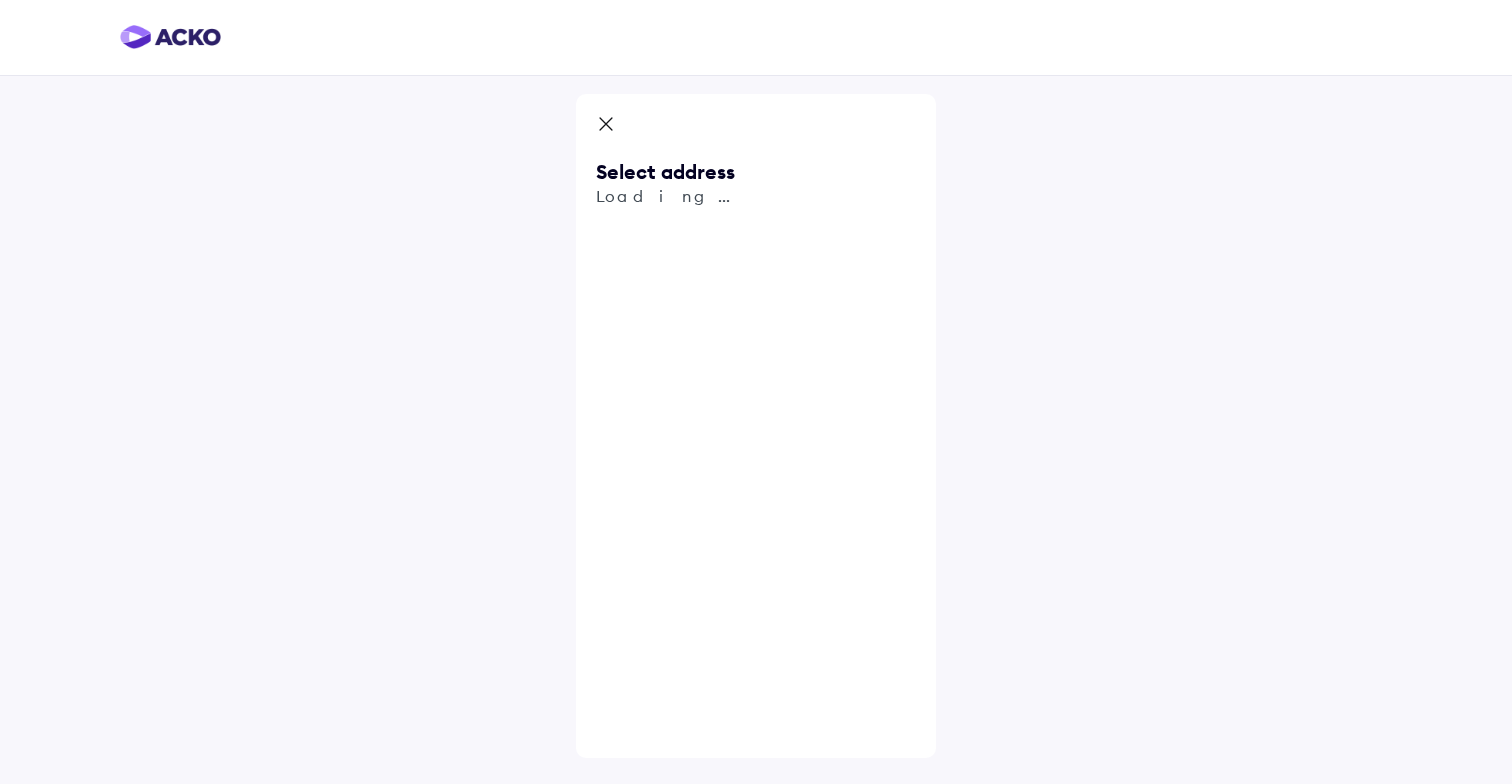 scroll, scrollTop: 0, scrollLeft: 0, axis: both 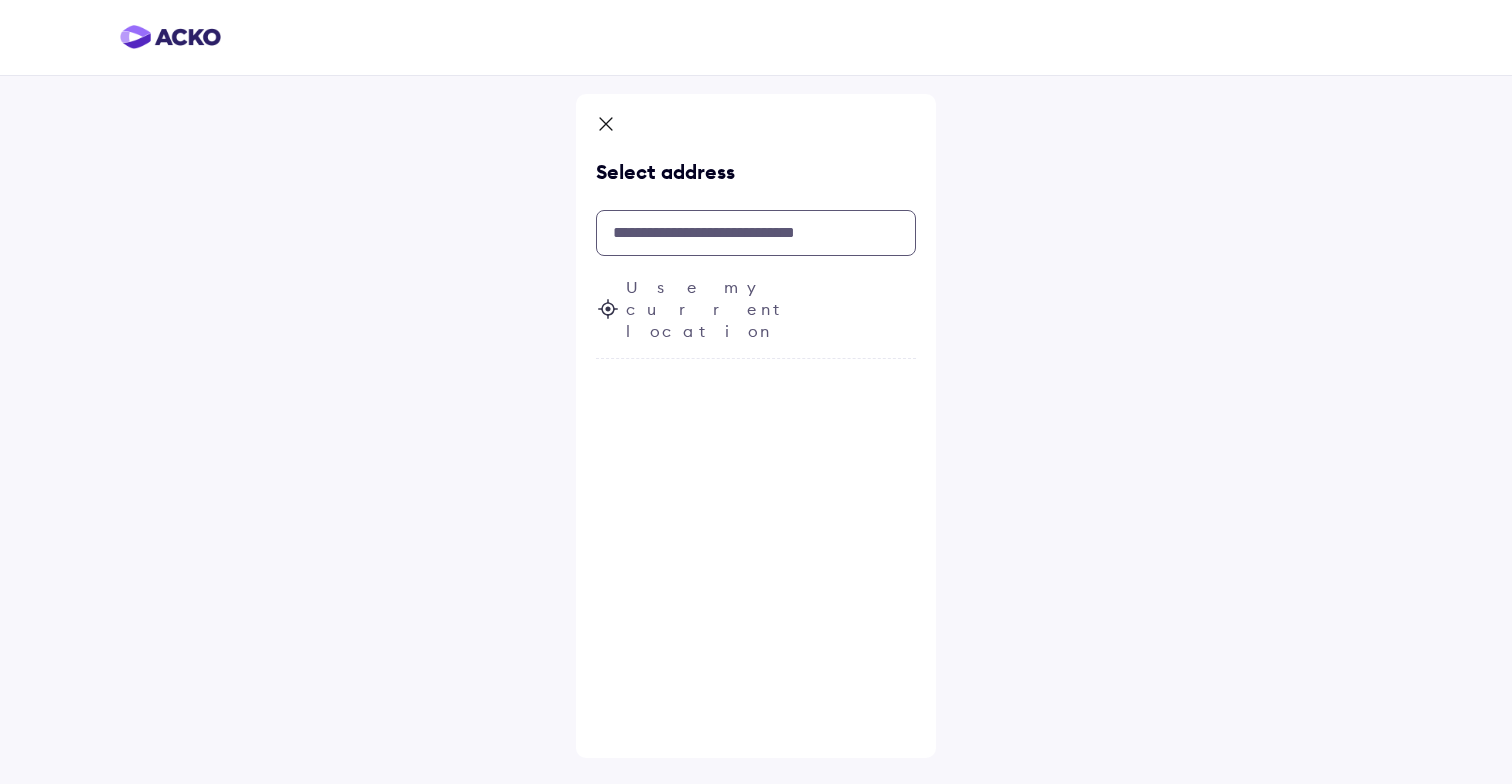 click at bounding box center [756, 233] 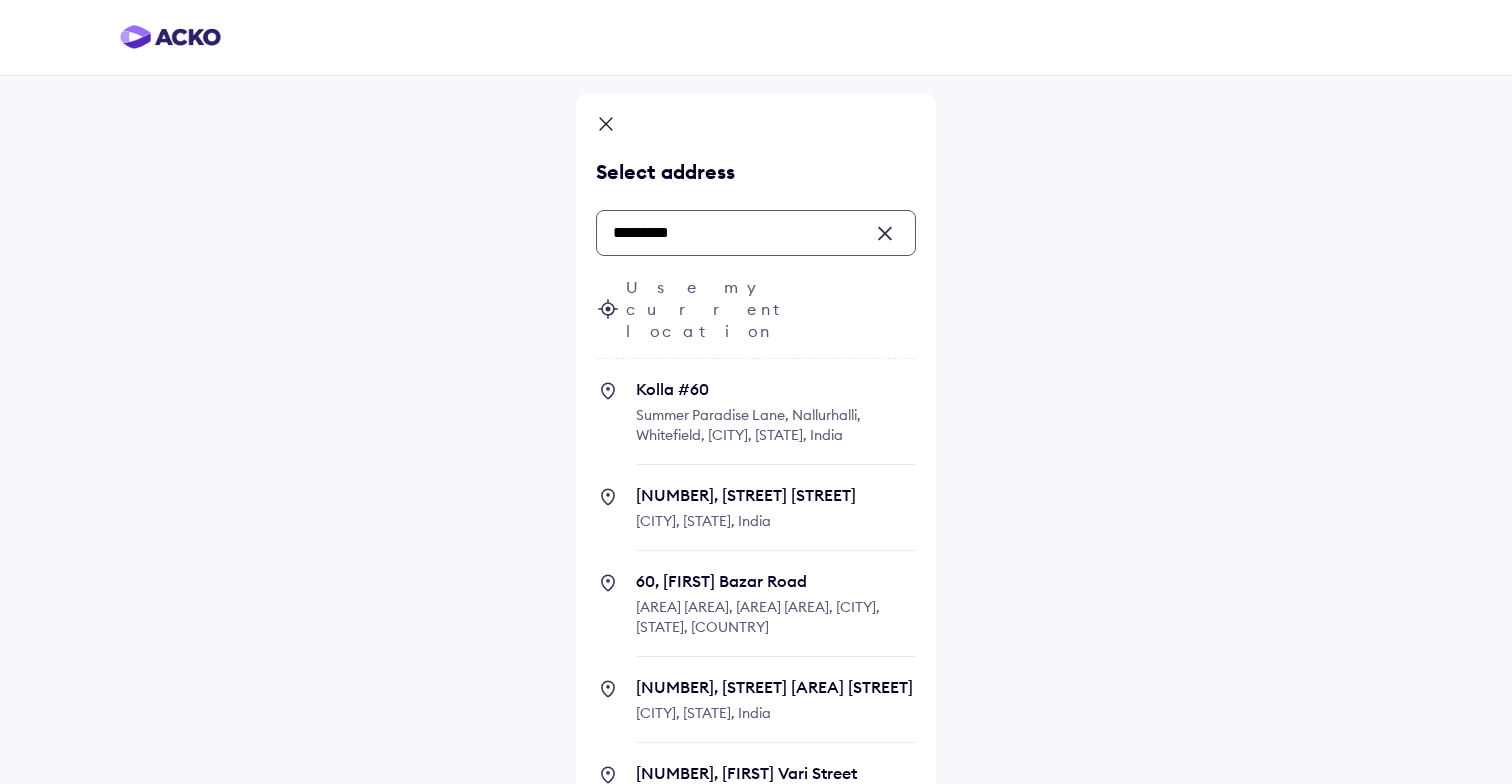 click on "[AREA] [AREA] [NUMBER] [AREA] [AREA] [STREET], [AREA], [AREA], [CITY], [STATE], [COUNTRY]" at bounding box center (776, 422) 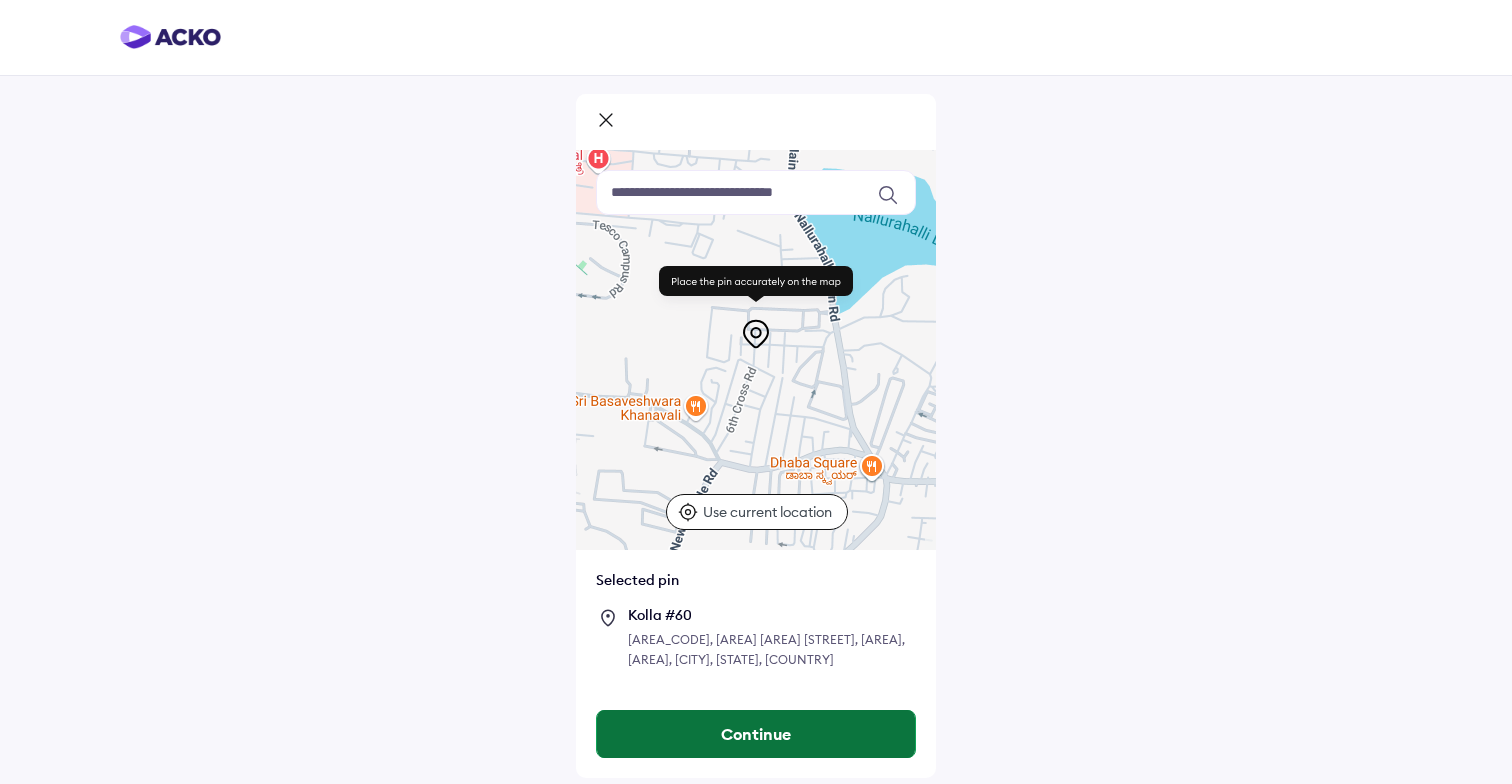 click on "Continue" at bounding box center [756, 734] 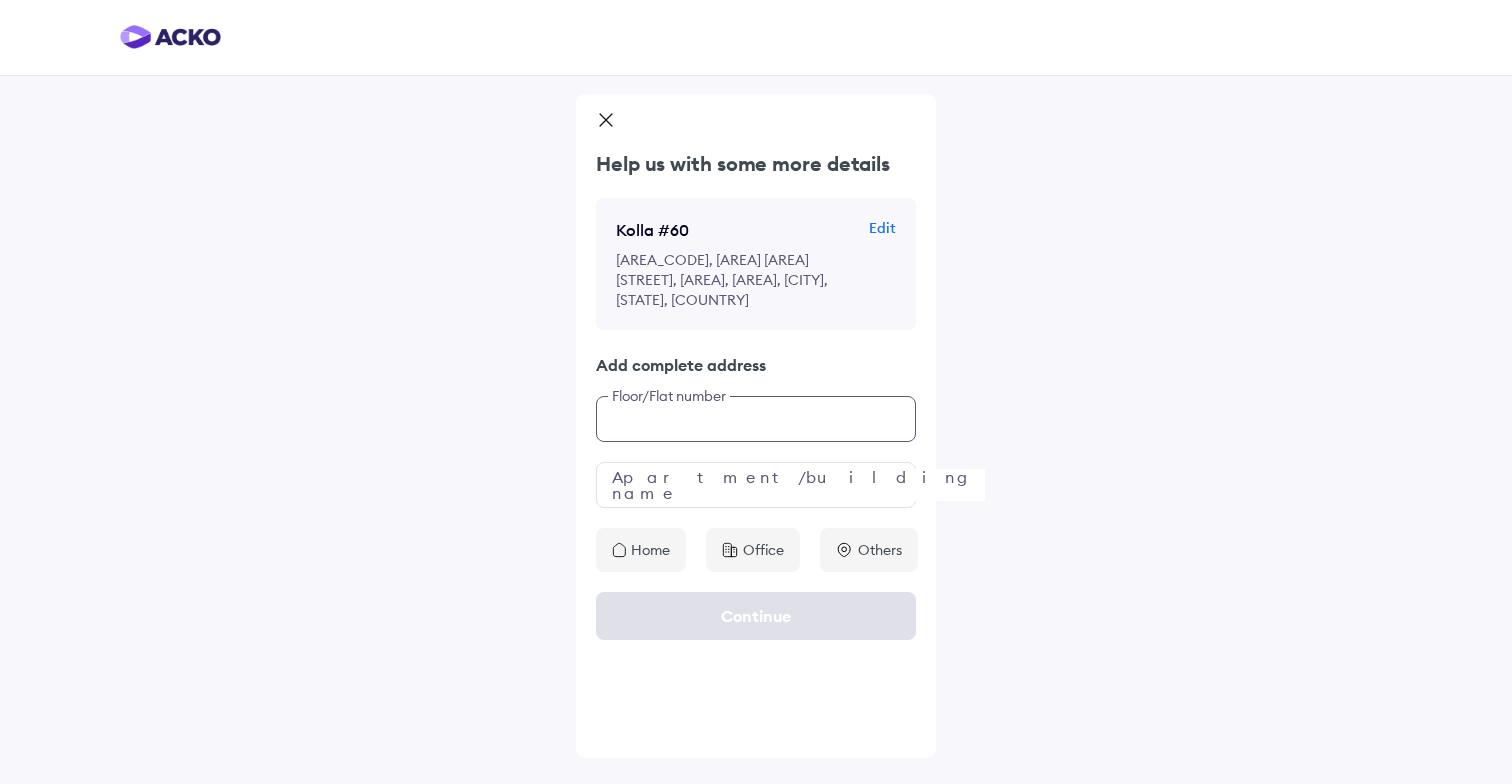 click at bounding box center (756, 419) 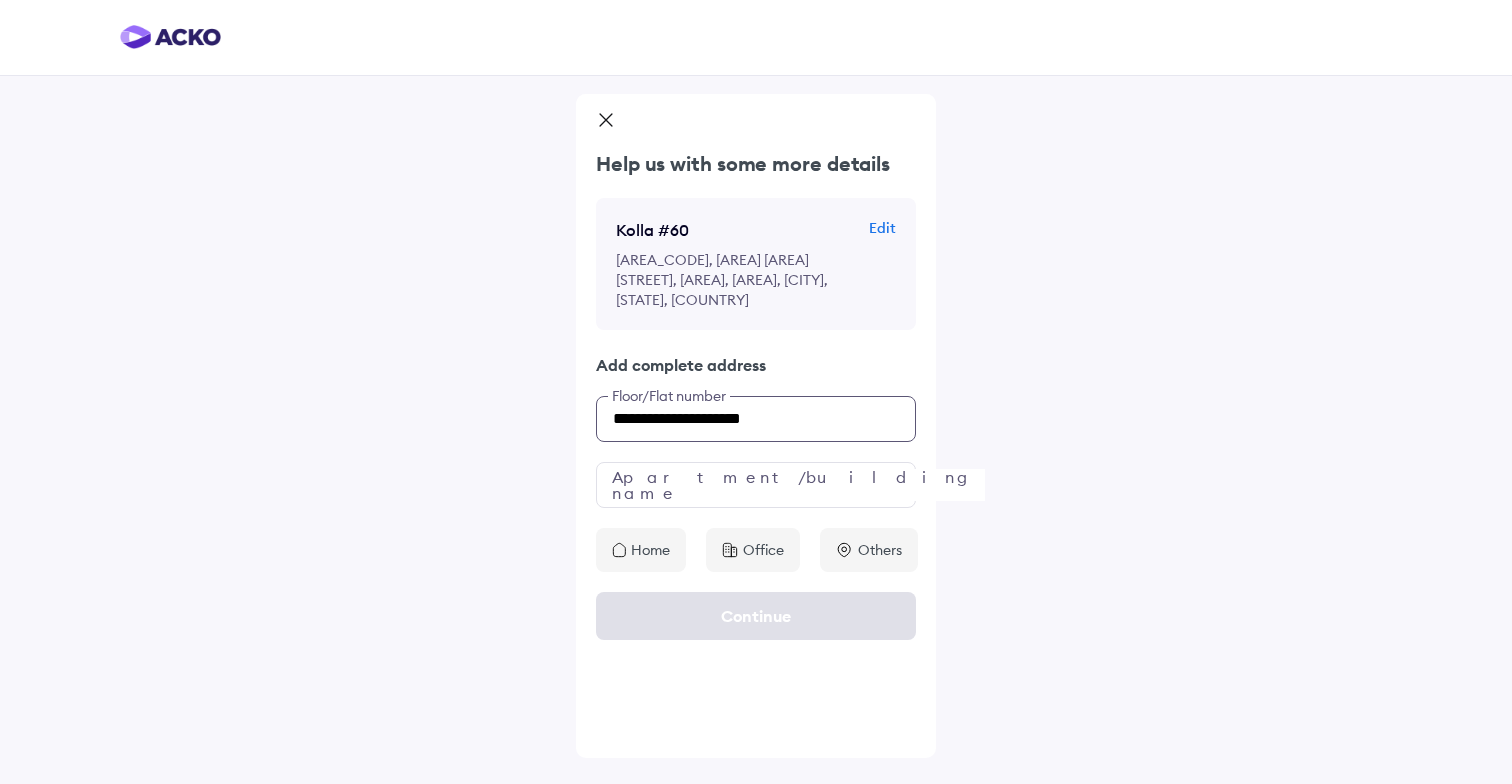 type on "**********" 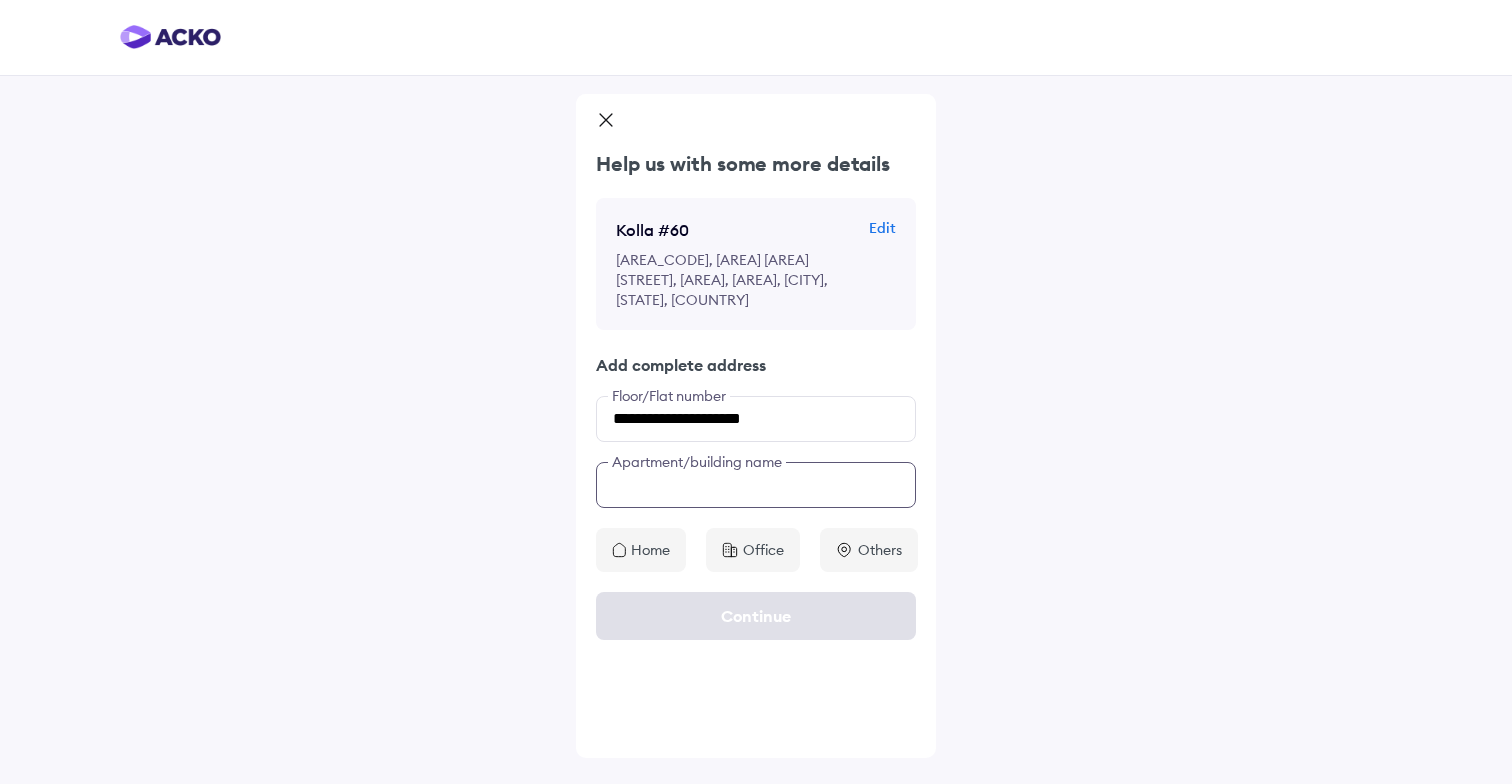 click at bounding box center [756, 485] 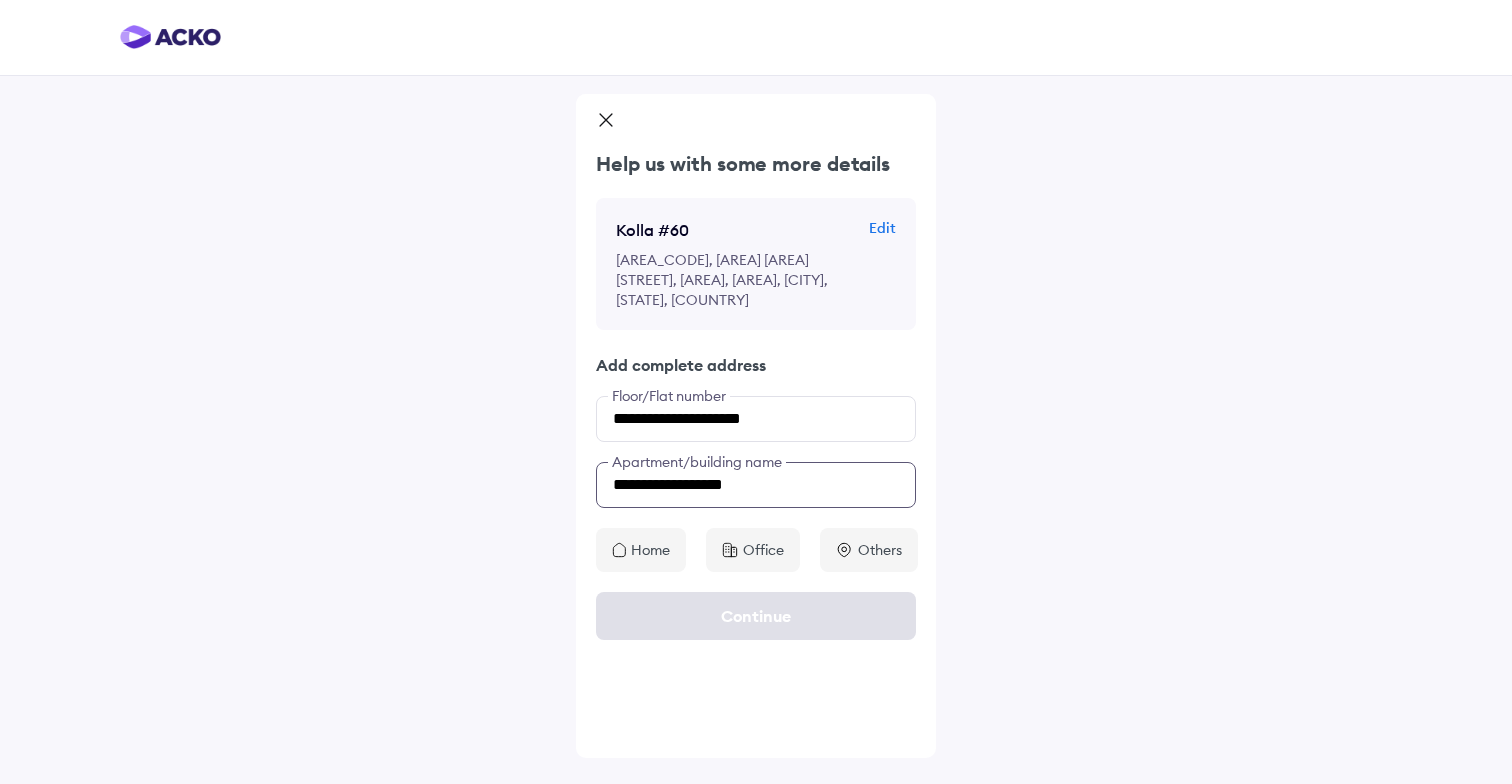 type on "**********" 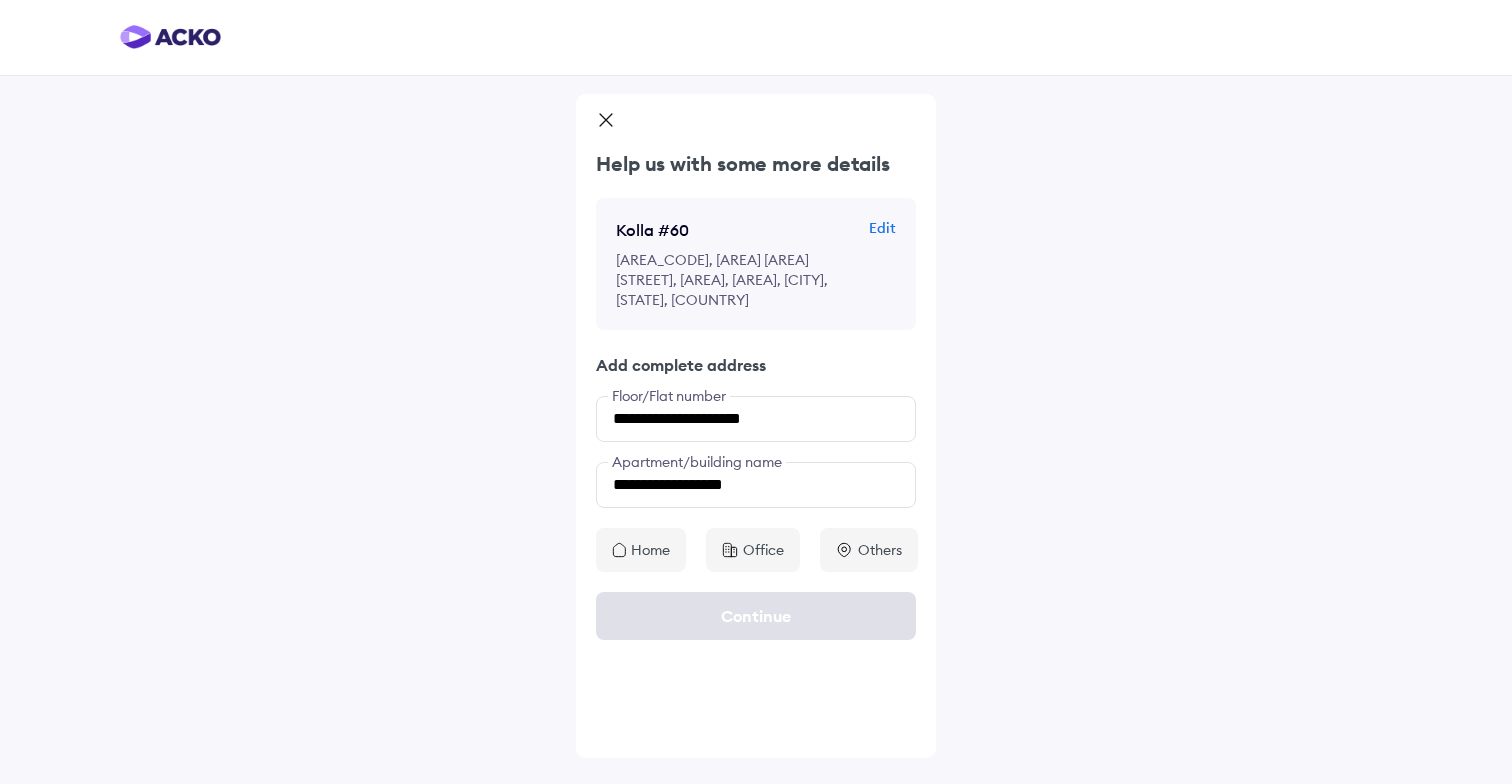 click on "Home" at bounding box center [650, 550] 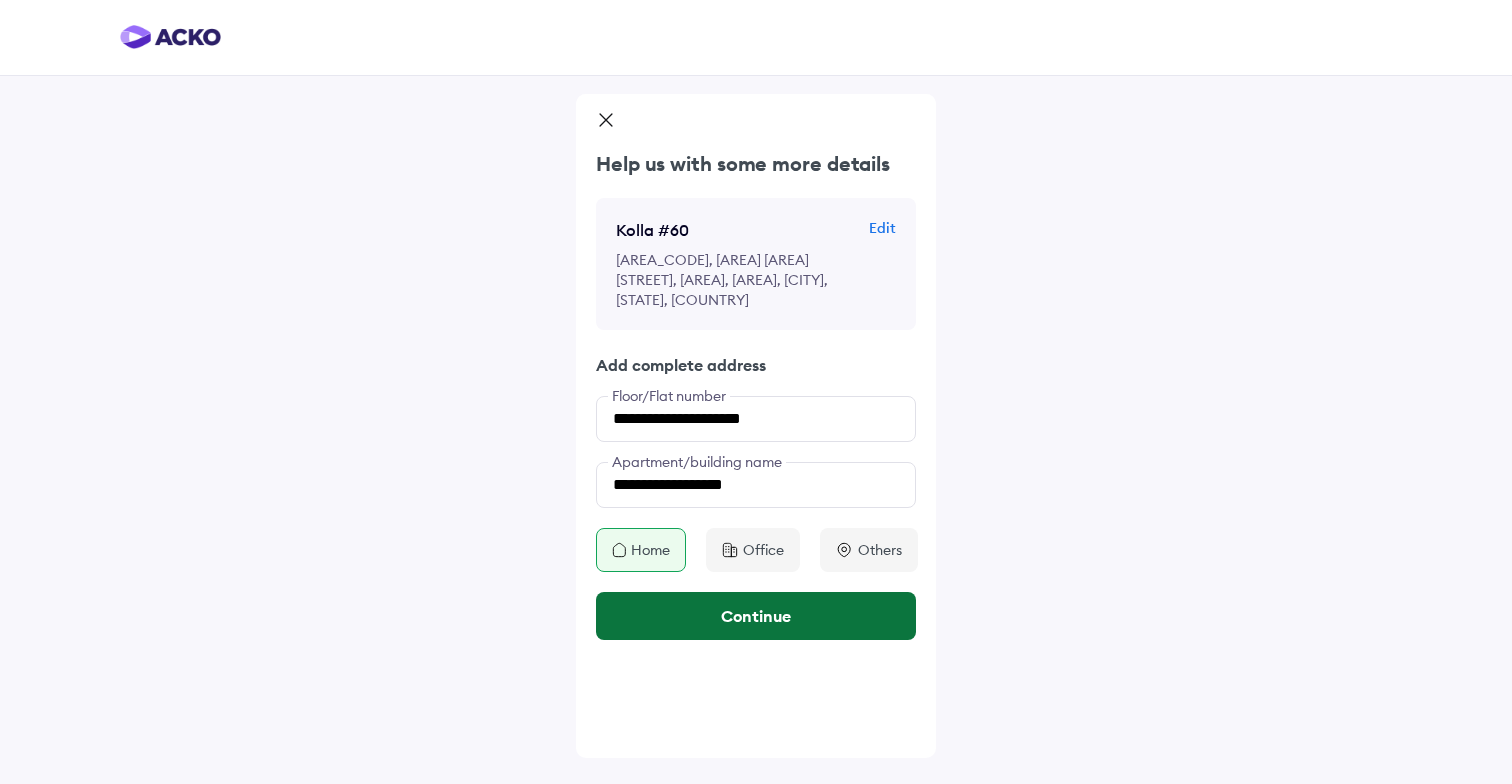 click on "Continue" at bounding box center (756, 616) 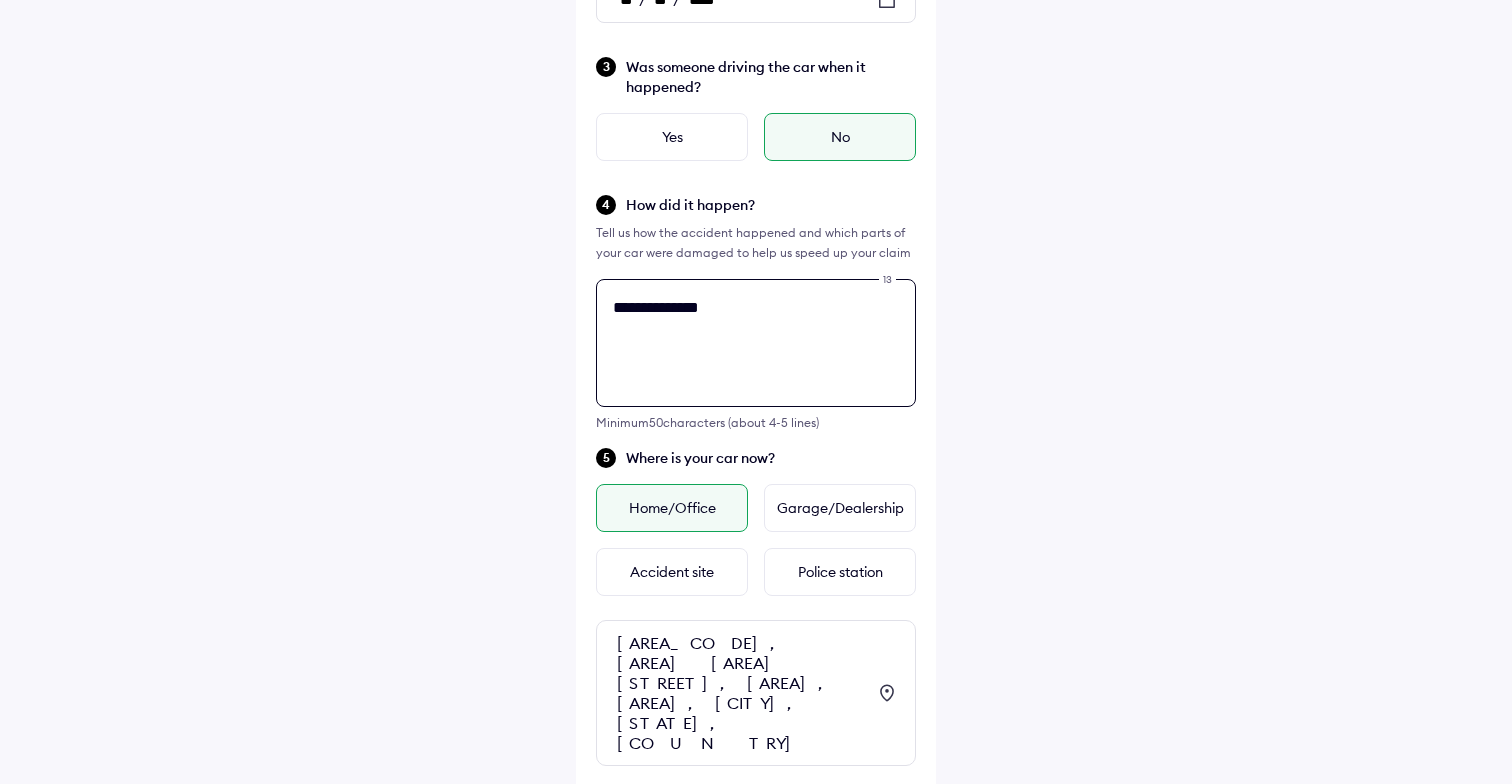 click on "**********" at bounding box center [756, 343] 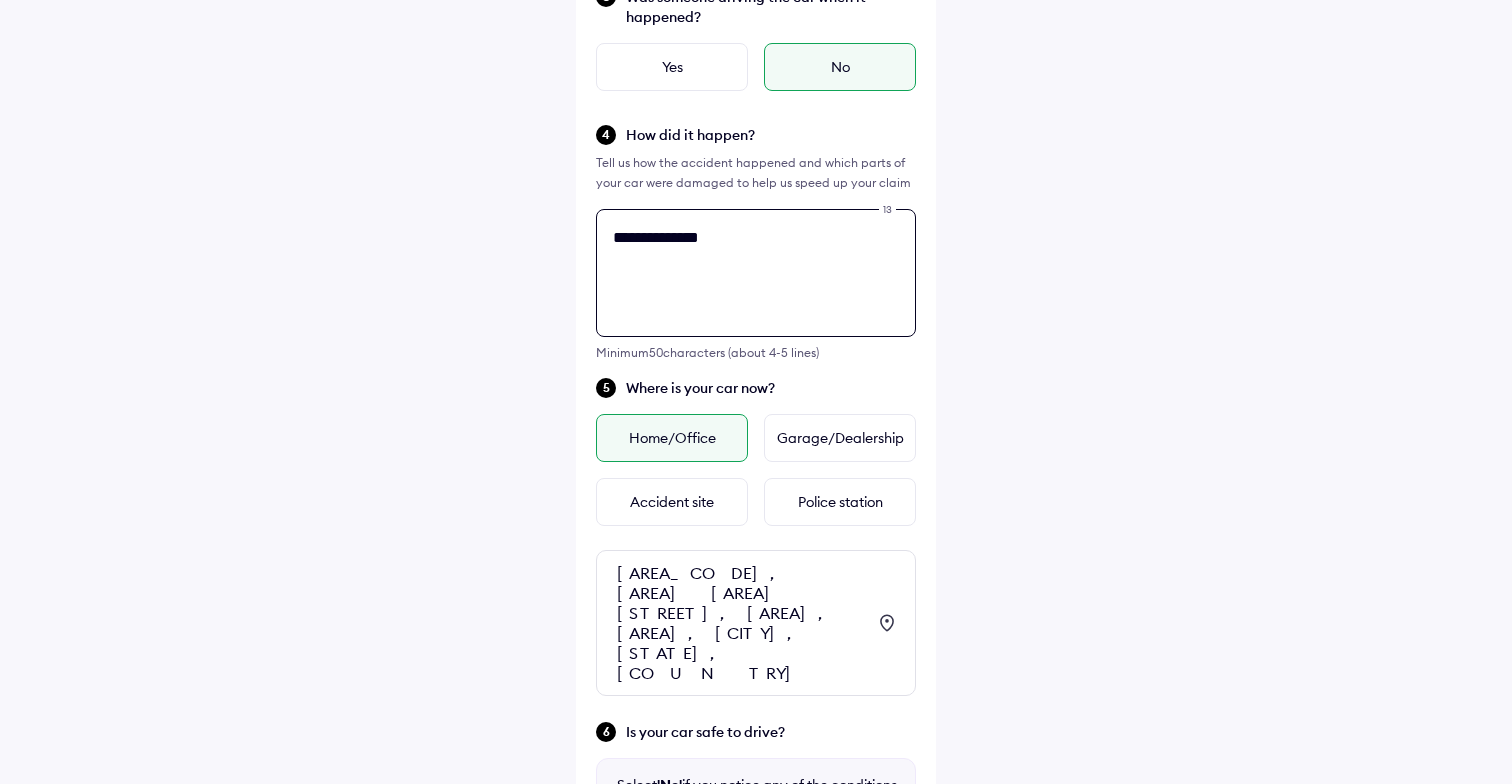 scroll, scrollTop: 495, scrollLeft: 0, axis: vertical 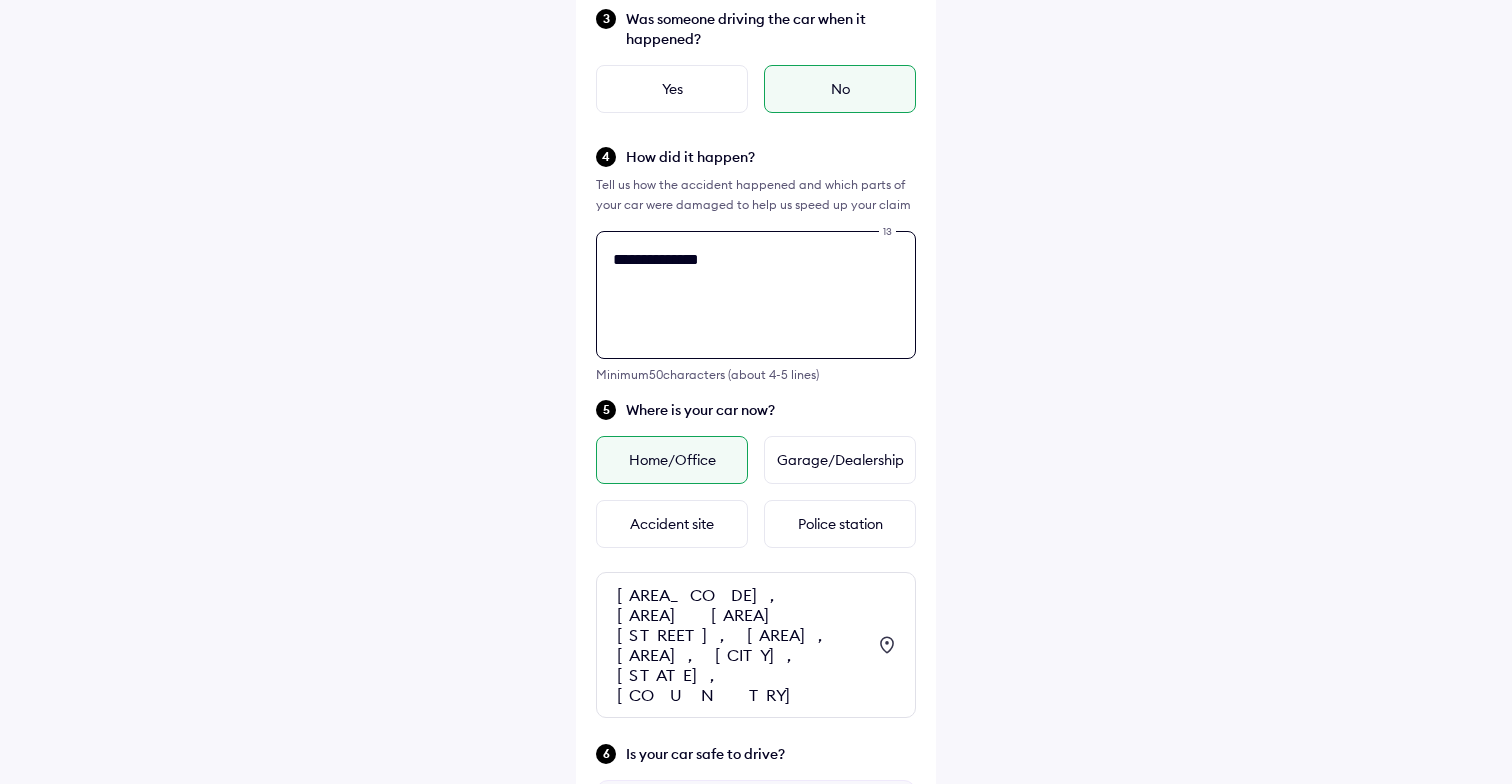 click on "**********" at bounding box center [756, 295] 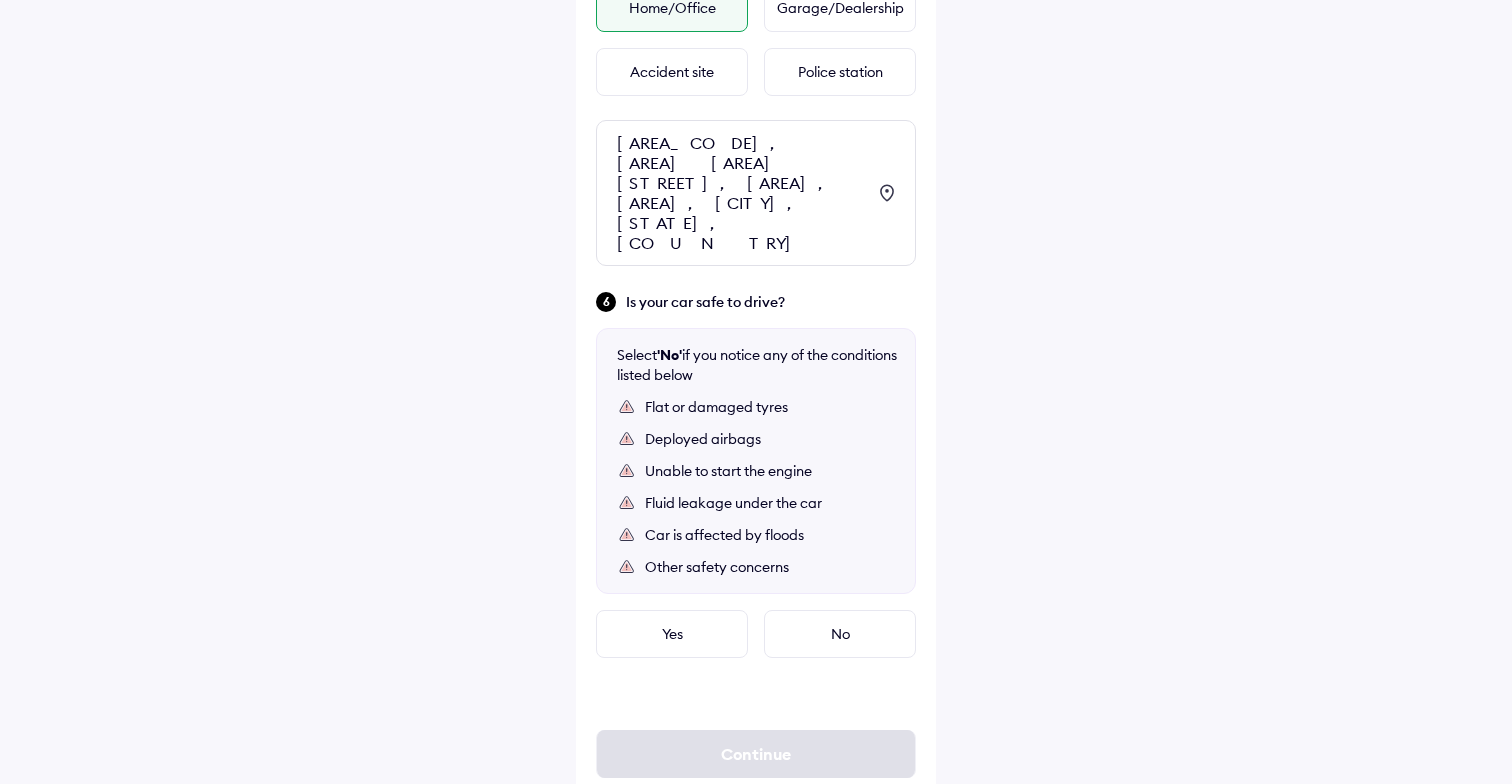 scroll, scrollTop: 961, scrollLeft: 0, axis: vertical 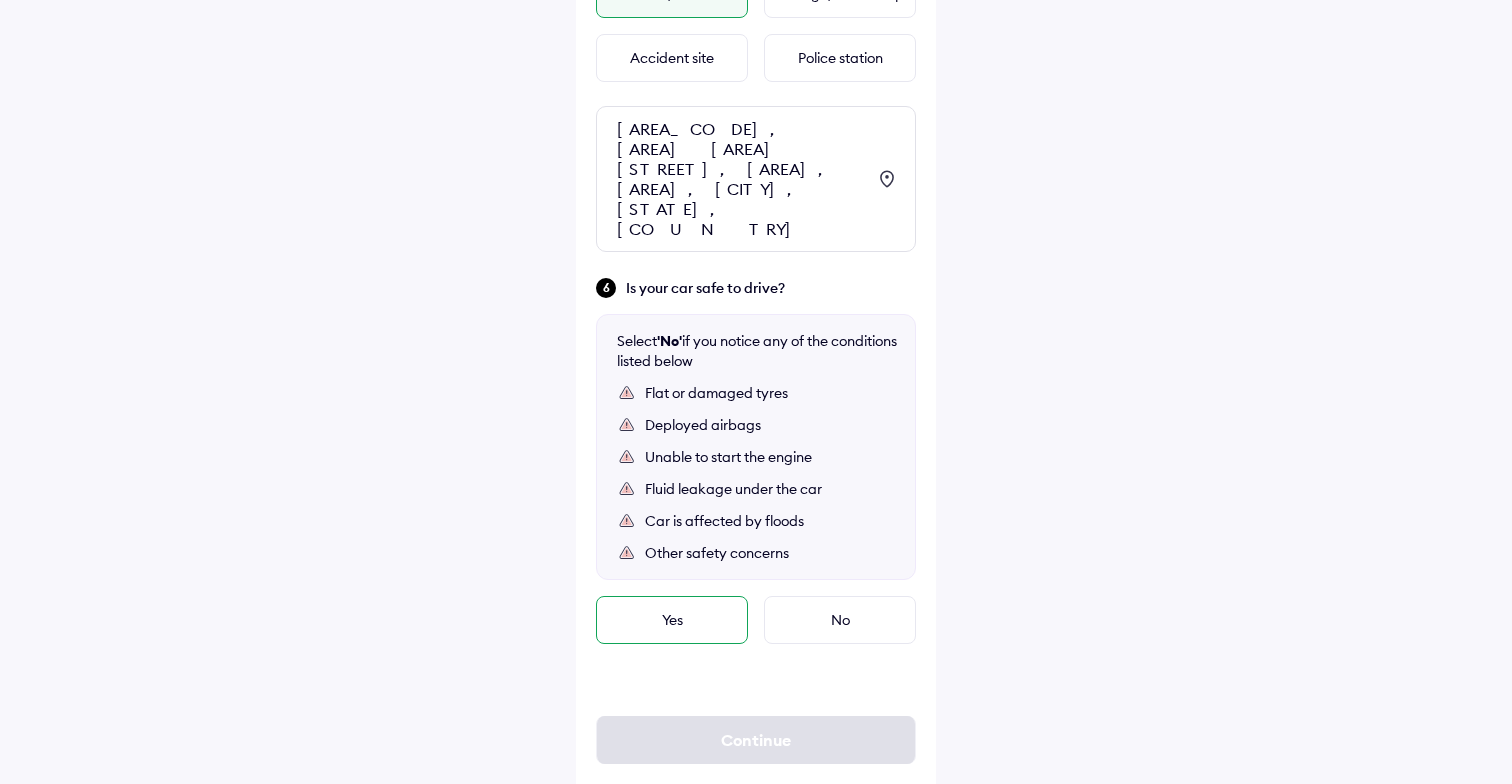 type on "**********" 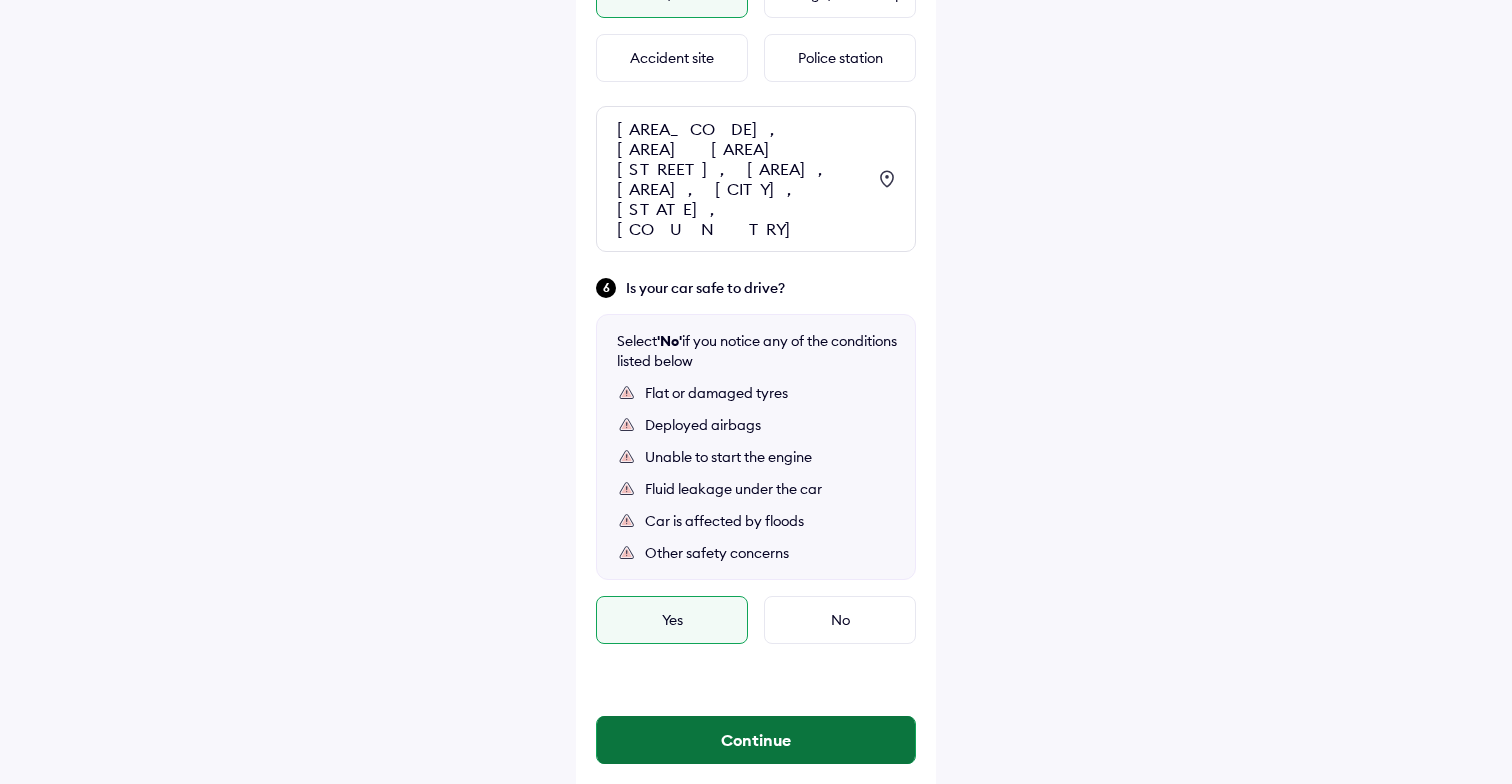 click on "Continue" at bounding box center [756, 740] 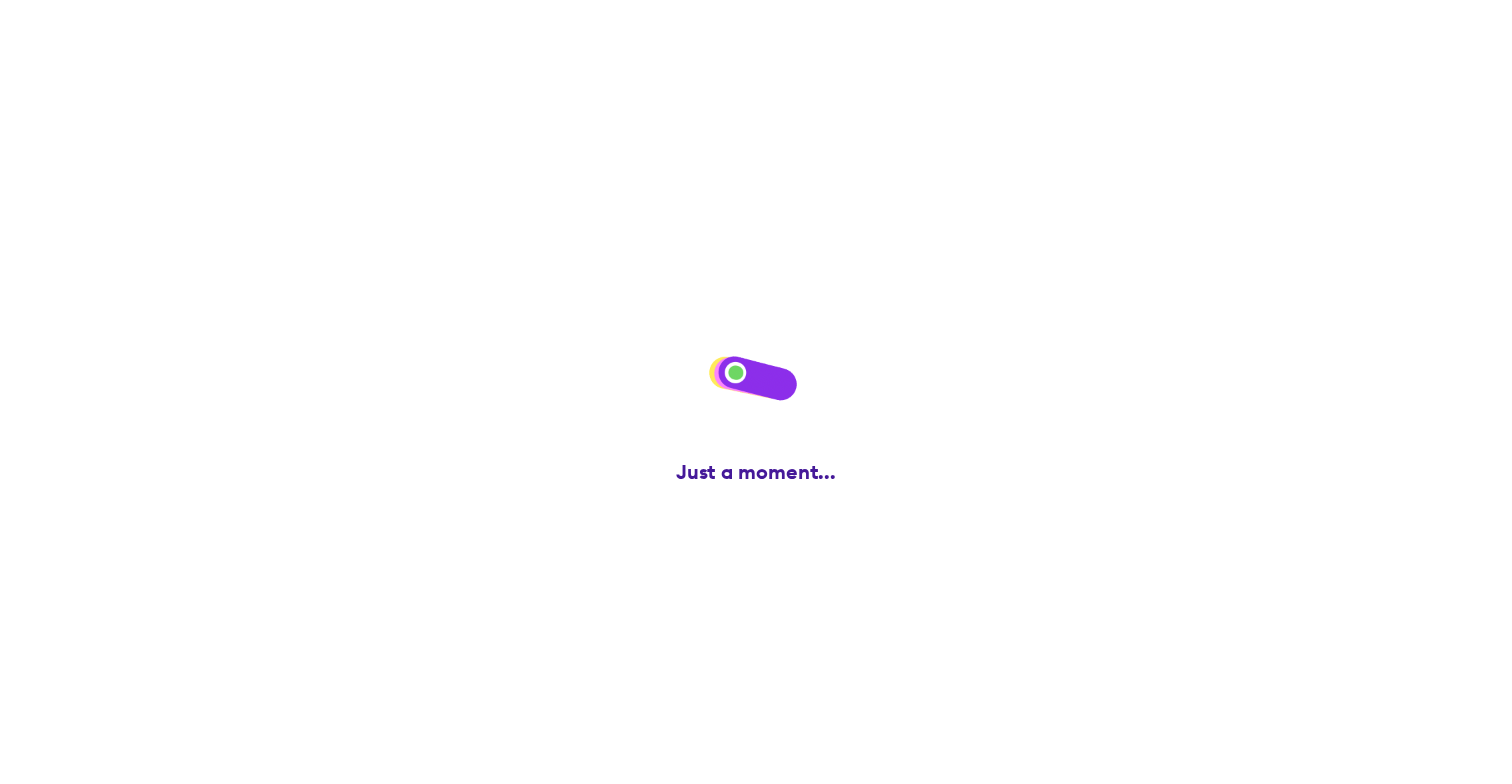 scroll, scrollTop: 0, scrollLeft: 0, axis: both 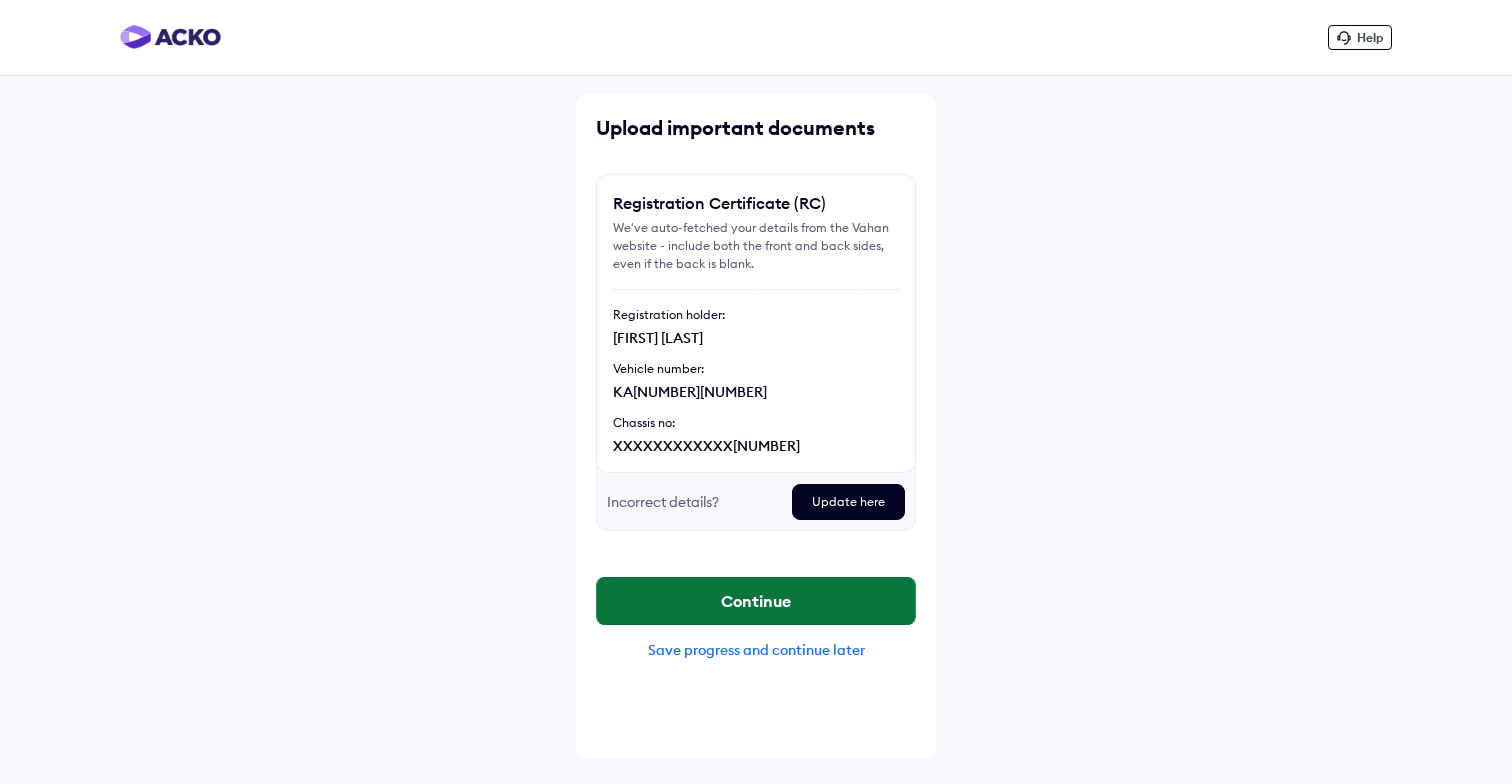 click on "Continue" at bounding box center [756, 601] 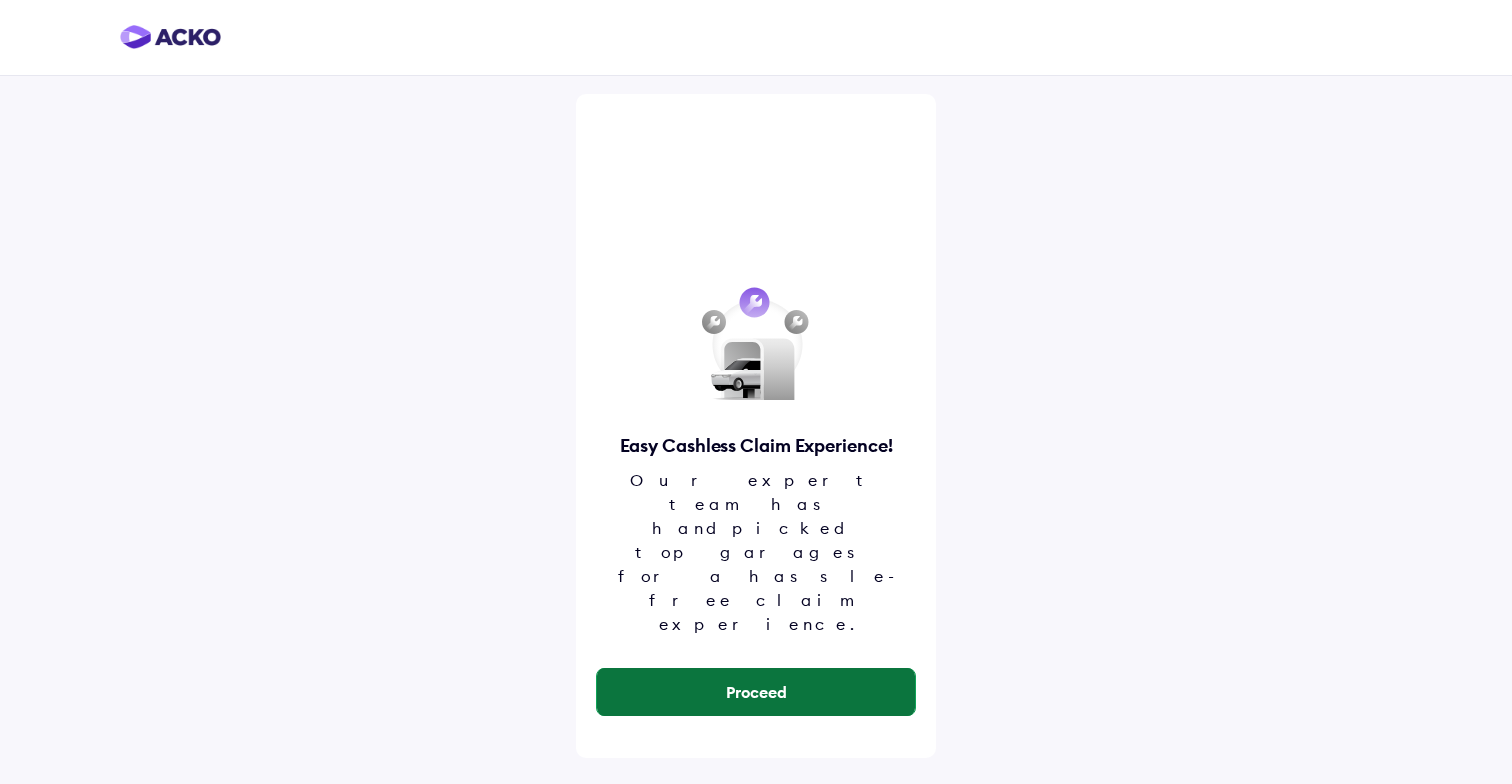 click on "Proceed" at bounding box center (756, 692) 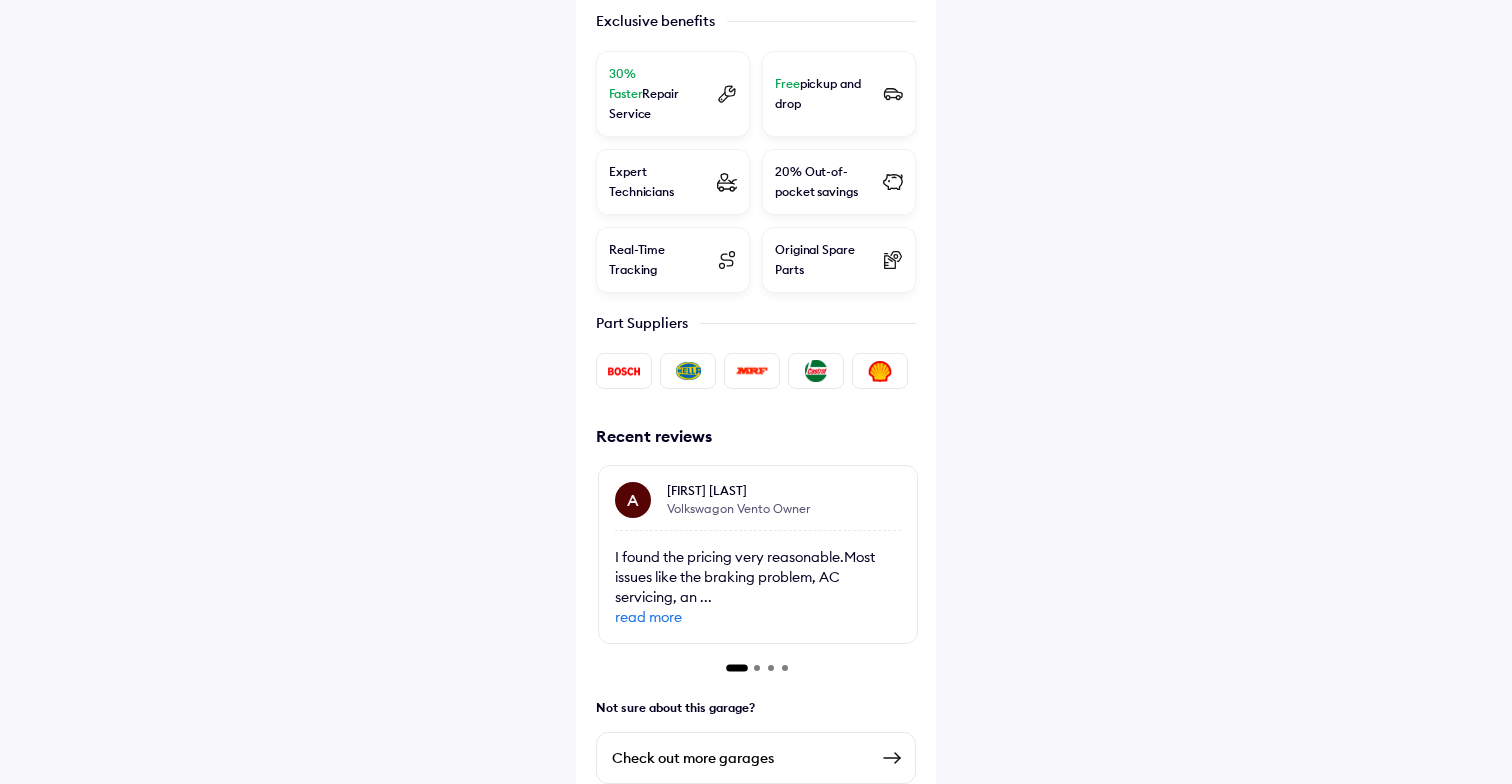 scroll, scrollTop: 727, scrollLeft: 0, axis: vertical 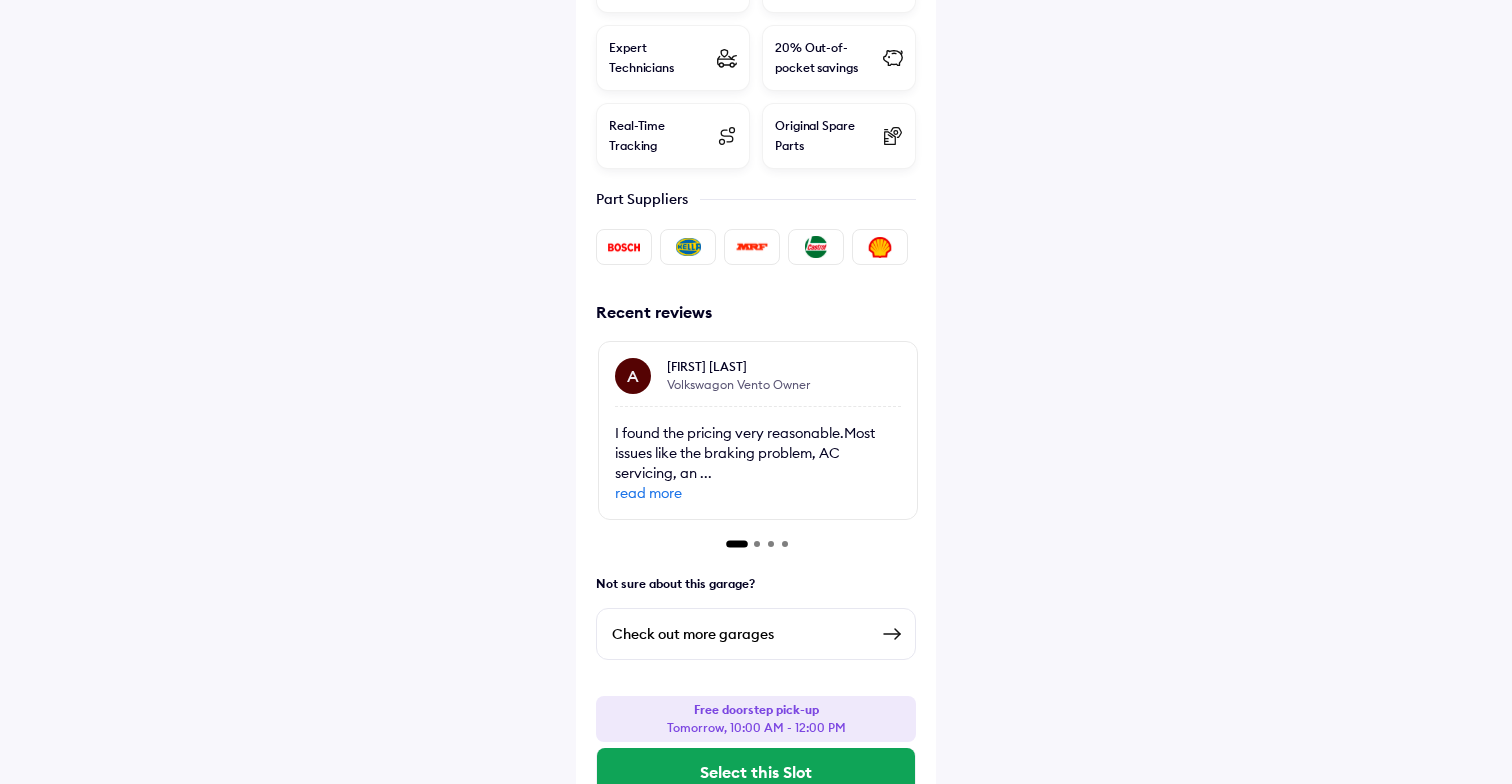 click at bounding box center (892, 634) 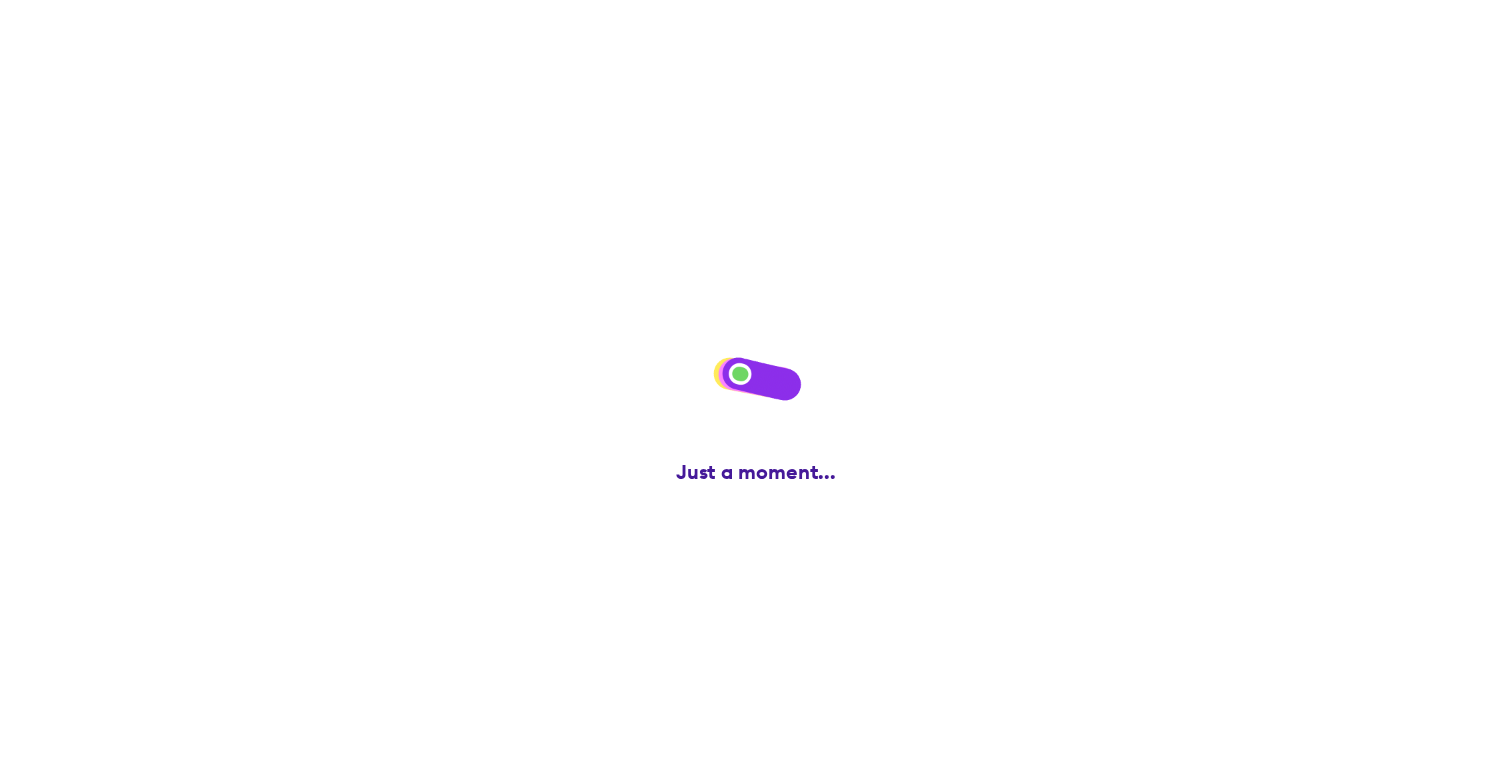 scroll, scrollTop: 0, scrollLeft: 0, axis: both 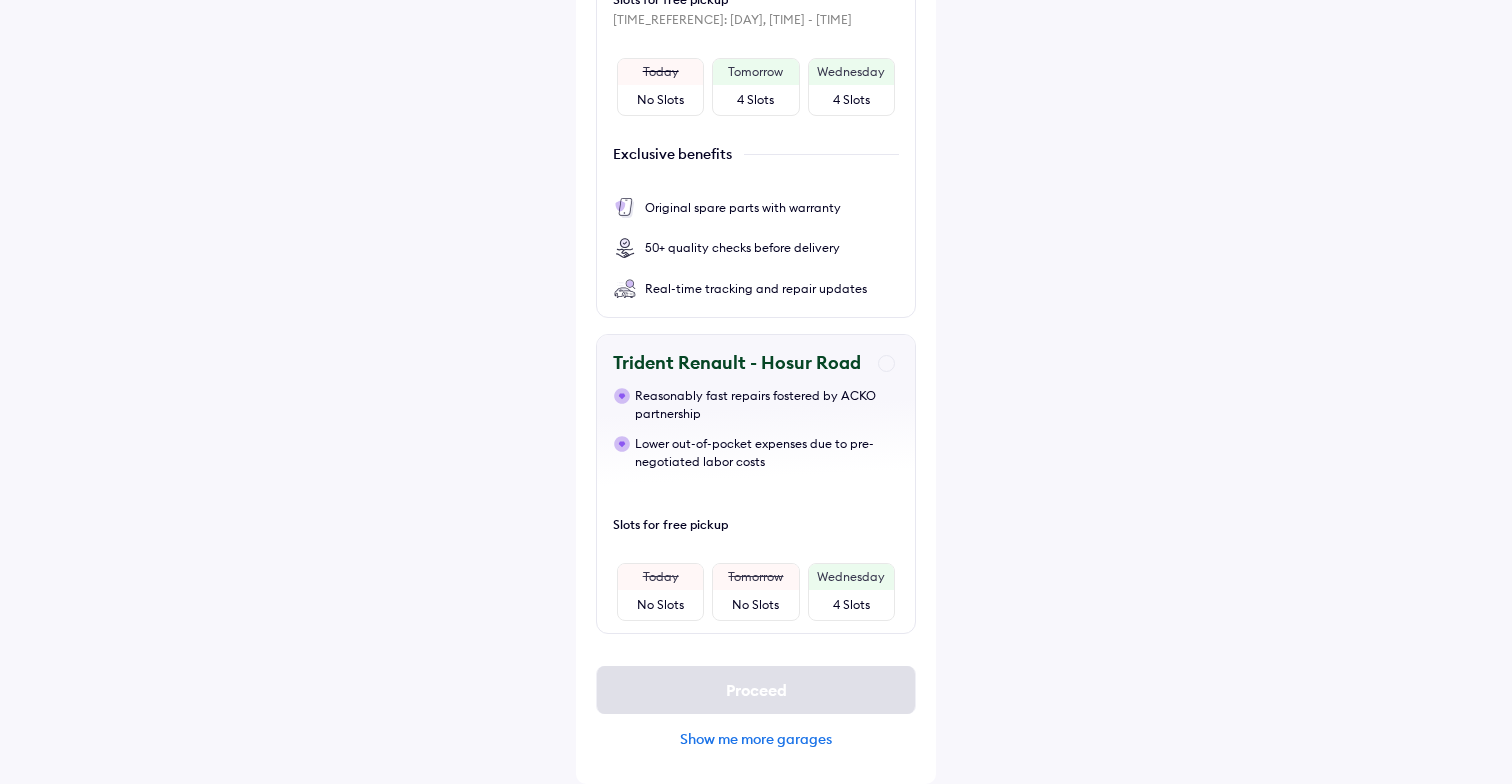 click on "Show me more garages" at bounding box center (756, 739) 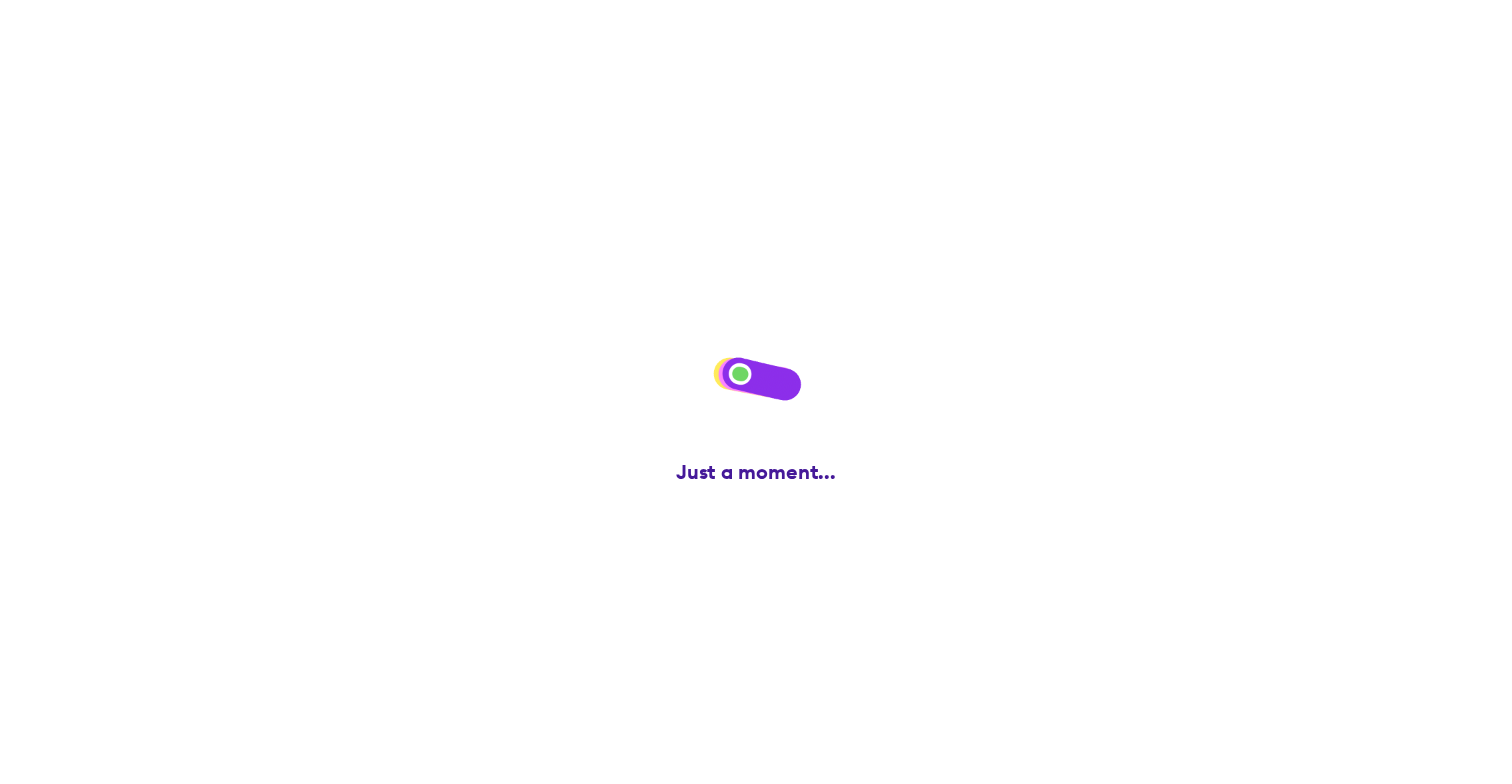 scroll, scrollTop: 0, scrollLeft: 0, axis: both 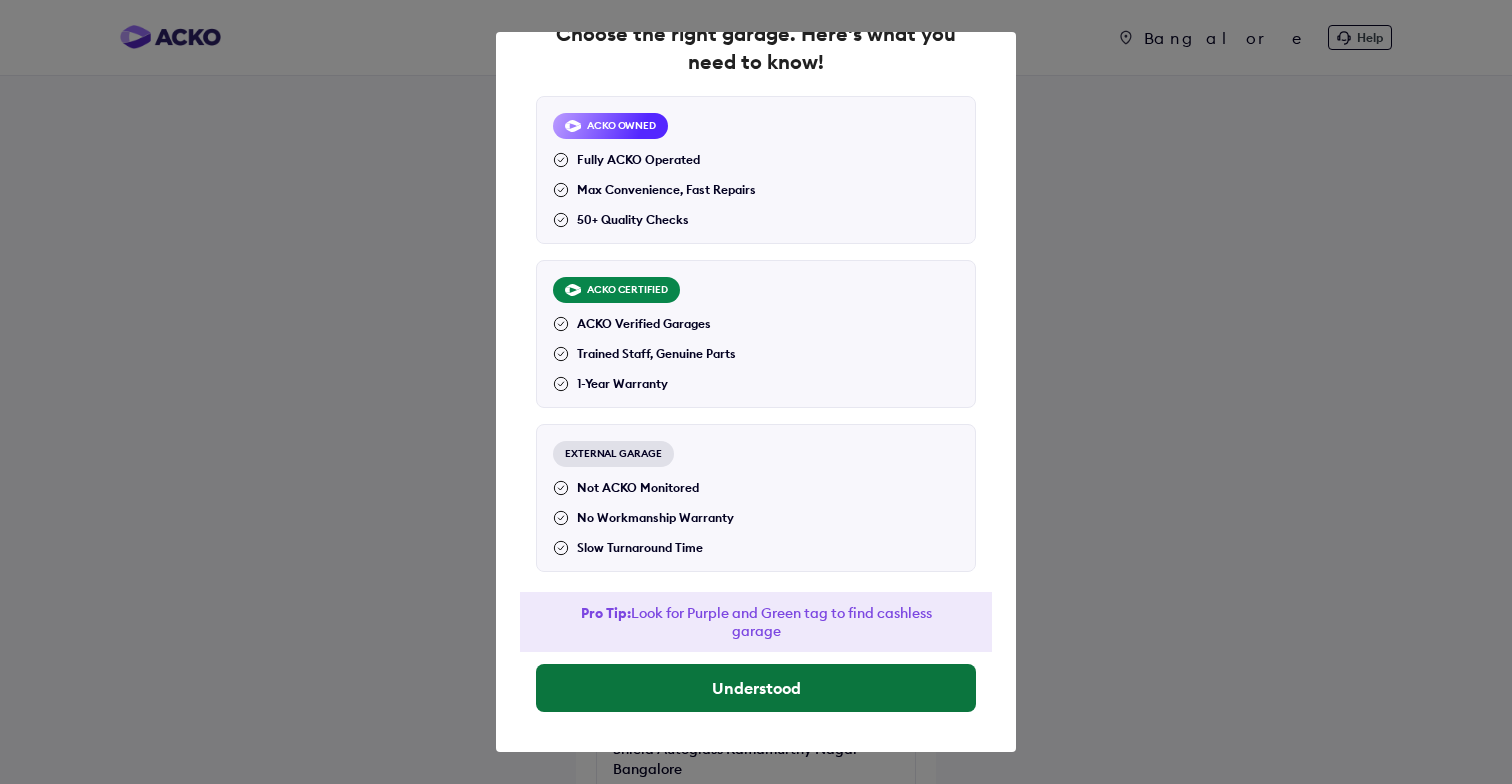 click on "Understood" at bounding box center [756, 688] 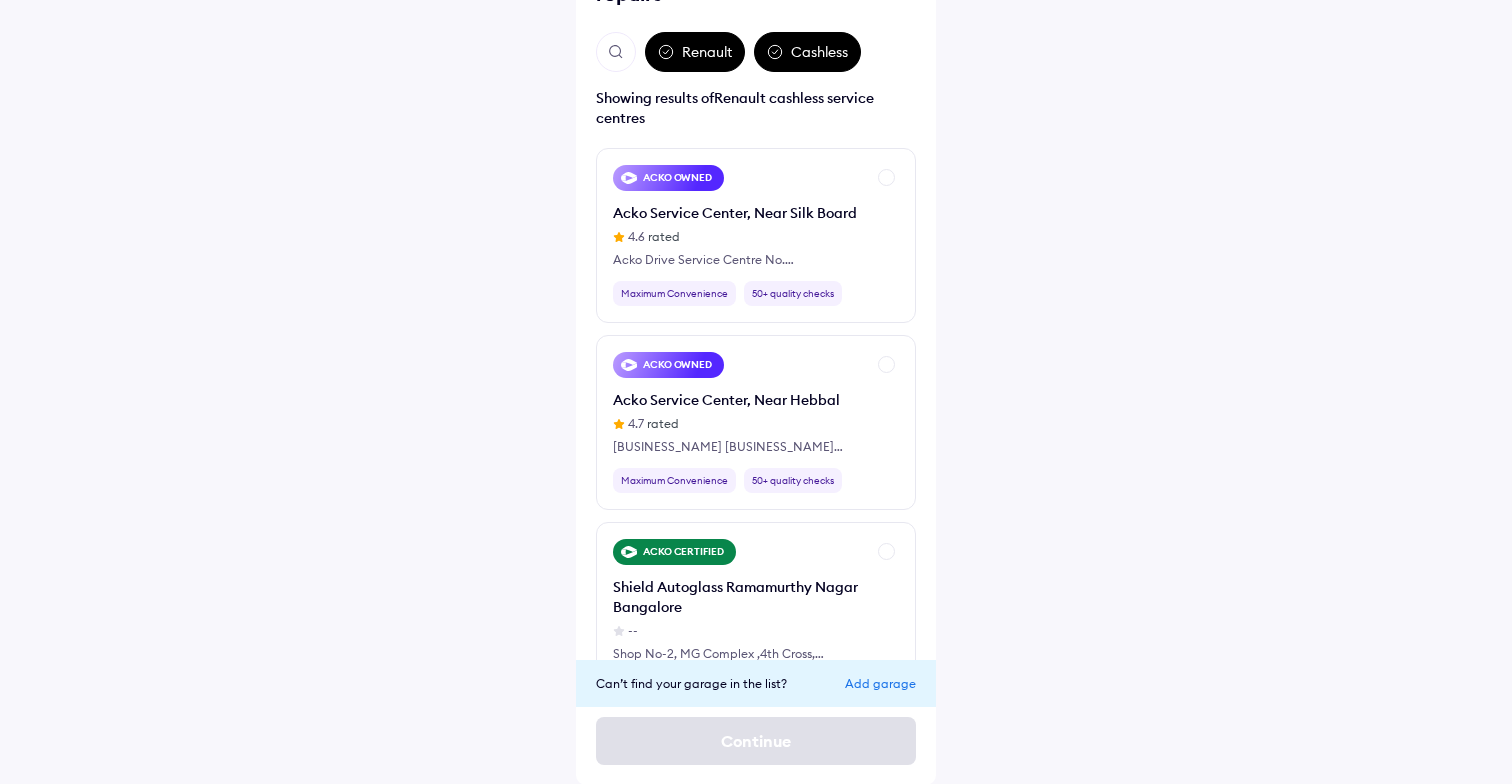scroll, scrollTop: 163, scrollLeft: 0, axis: vertical 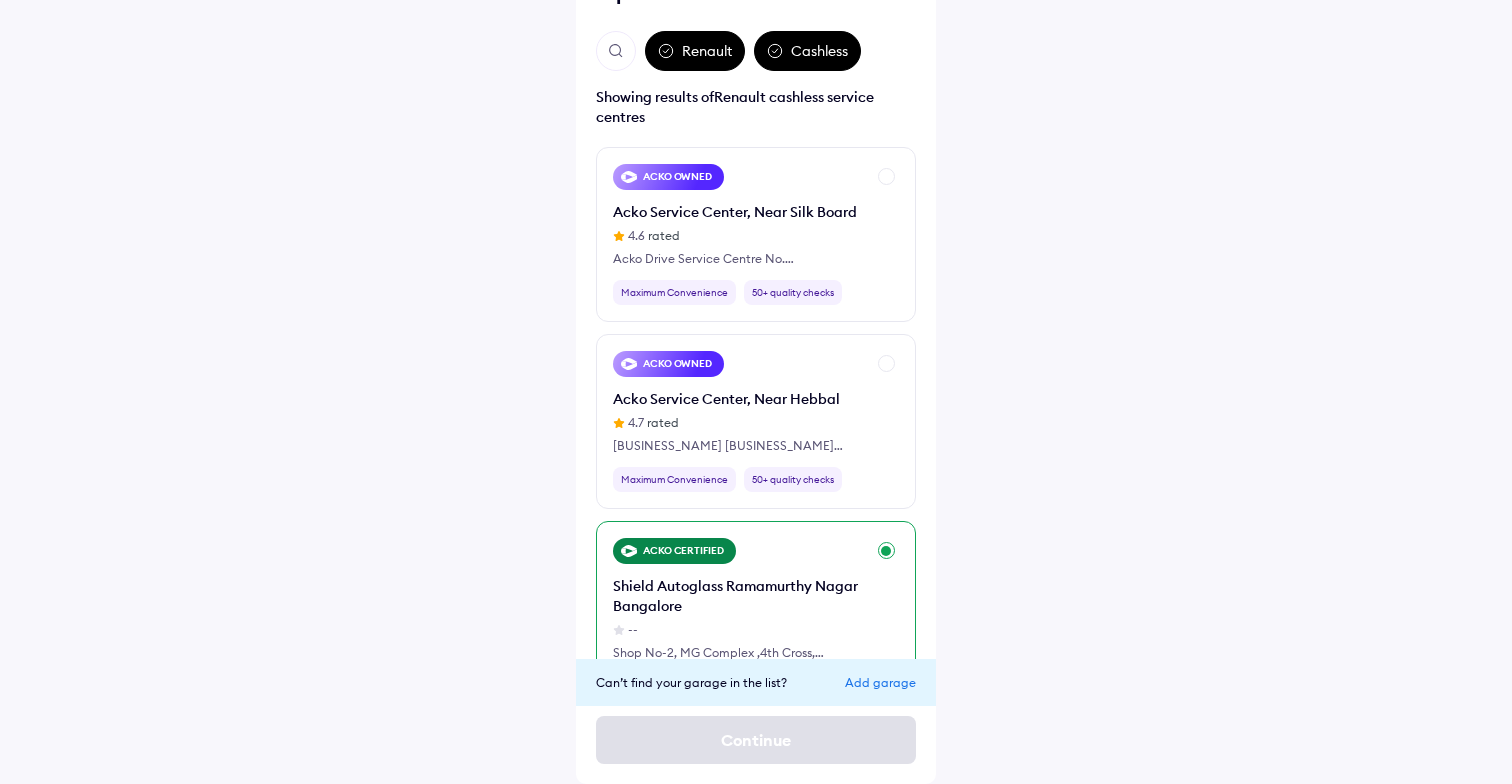click on "ACKO CERTIFIED Shield Autoglass Ramamurthy Nagar [CITY] -- Shop No-[NUMBER], MG Complex , [NUMBER]th Cross, Ramamurthy Nagar Main Road, Near Ring Road, Opposite Tata Steel Yard [CITY] Maximum Convenience [NUMBER]-year warranty" at bounding box center (756, 618) 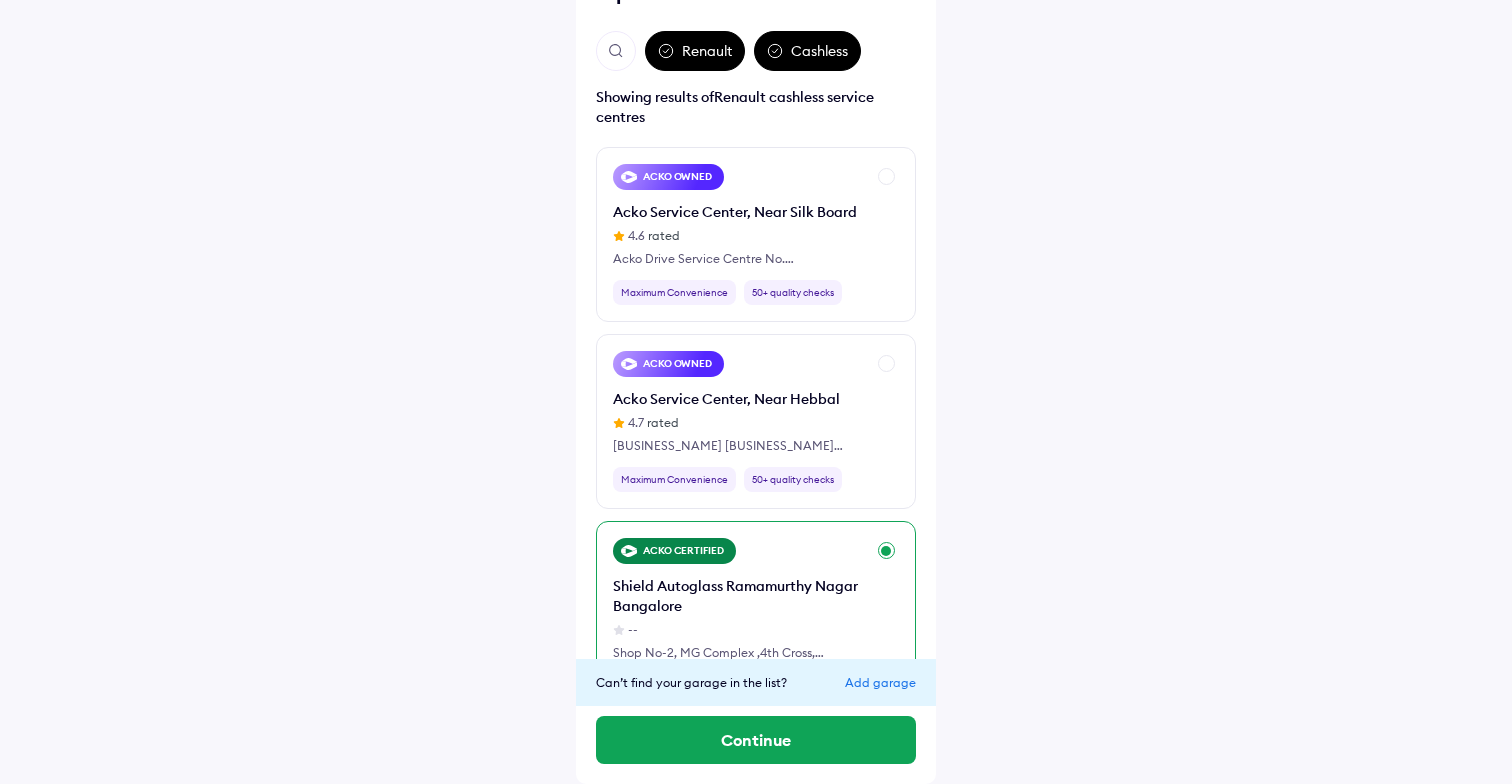 scroll, scrollTop: 58, scrollLeft: 0, axis: vertical 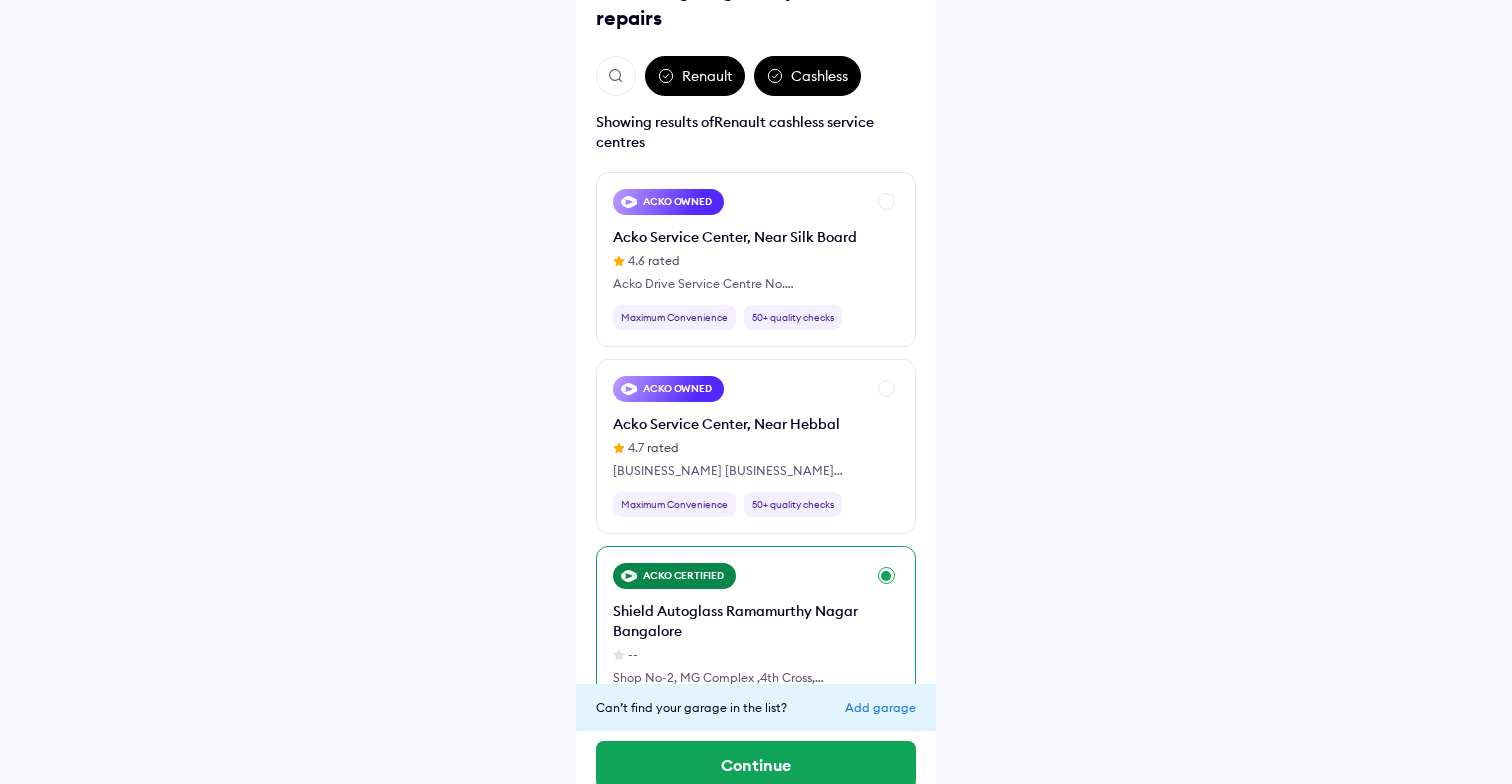 click on "ACKO CERTIFIED Shield Autoglass Ramamurthy Nagar [CITY] -- Shop No-[NUMBER], MG Complex , [NUMBER]th Cross, Ramamurthy Nagar Main Road, Near Ring Road, Opposite Tata Steel Yard [CITY] Maximum Convenience [NUMBER]-year warranty" at bounding box center [756, 643] 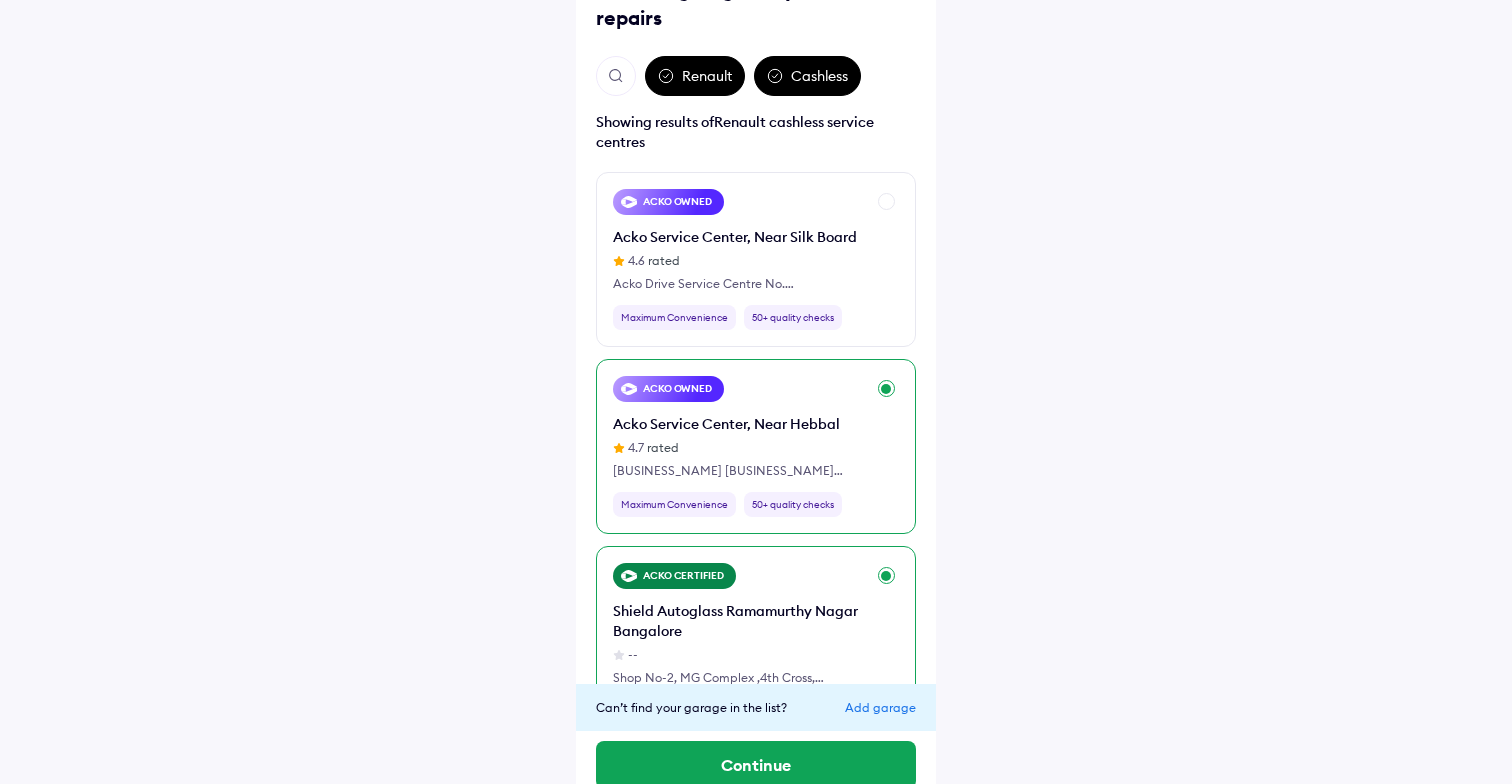 click on "ACKO OWNED Acko Service Center, Near Hebbal [RATING] rated Acko Drive Service Centre
Thanisandra, # [NUMBER]/[NUMBER]//[NUMBER] & [NUMBER]/[NUMBER]/[NUMBER]
K R Puram [CITY] Maximum Convenience [NUMBER]+ quality checks" at bounding box center (756, 446) 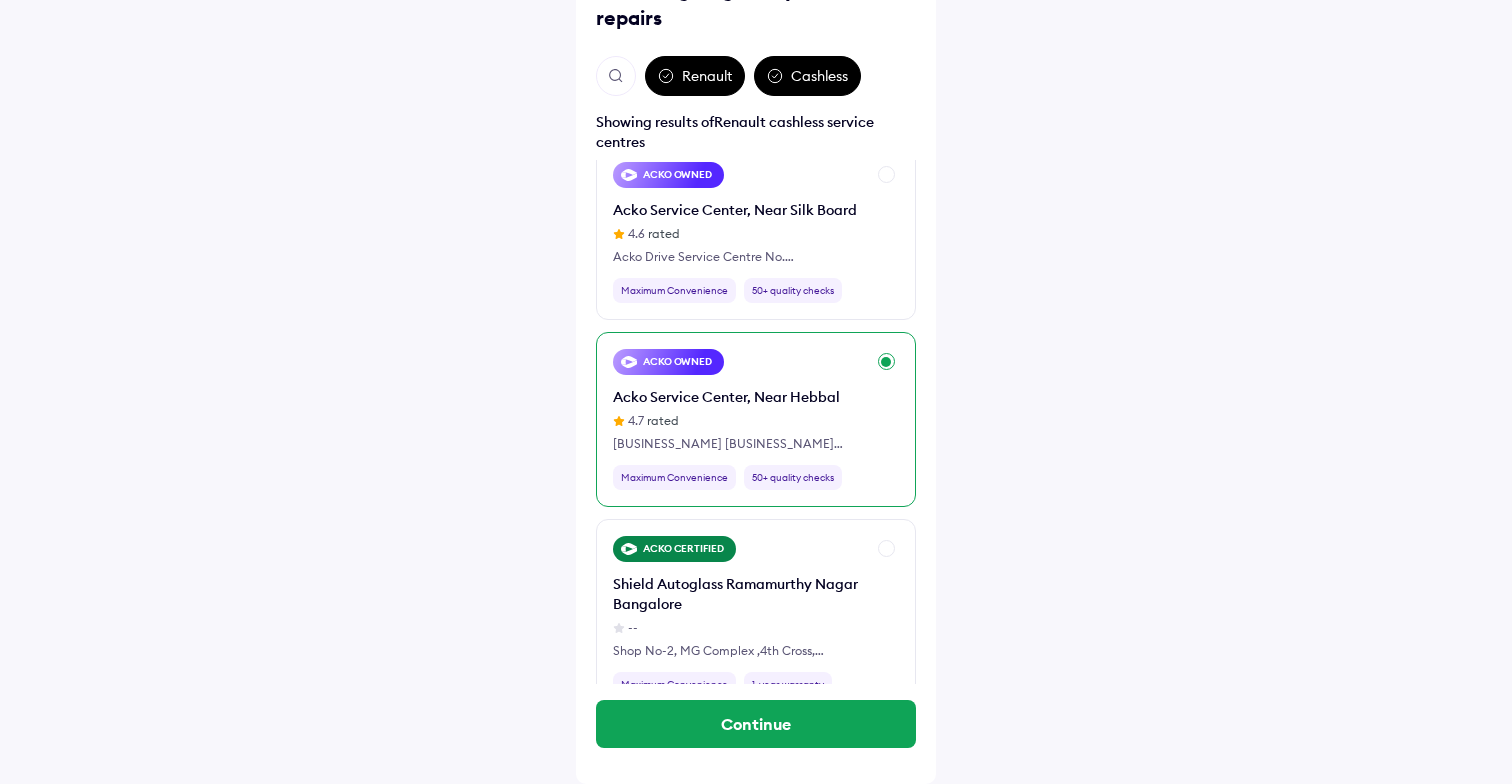 scroll, scrollTop: 32, scrollLeft: 0, axis: vertical 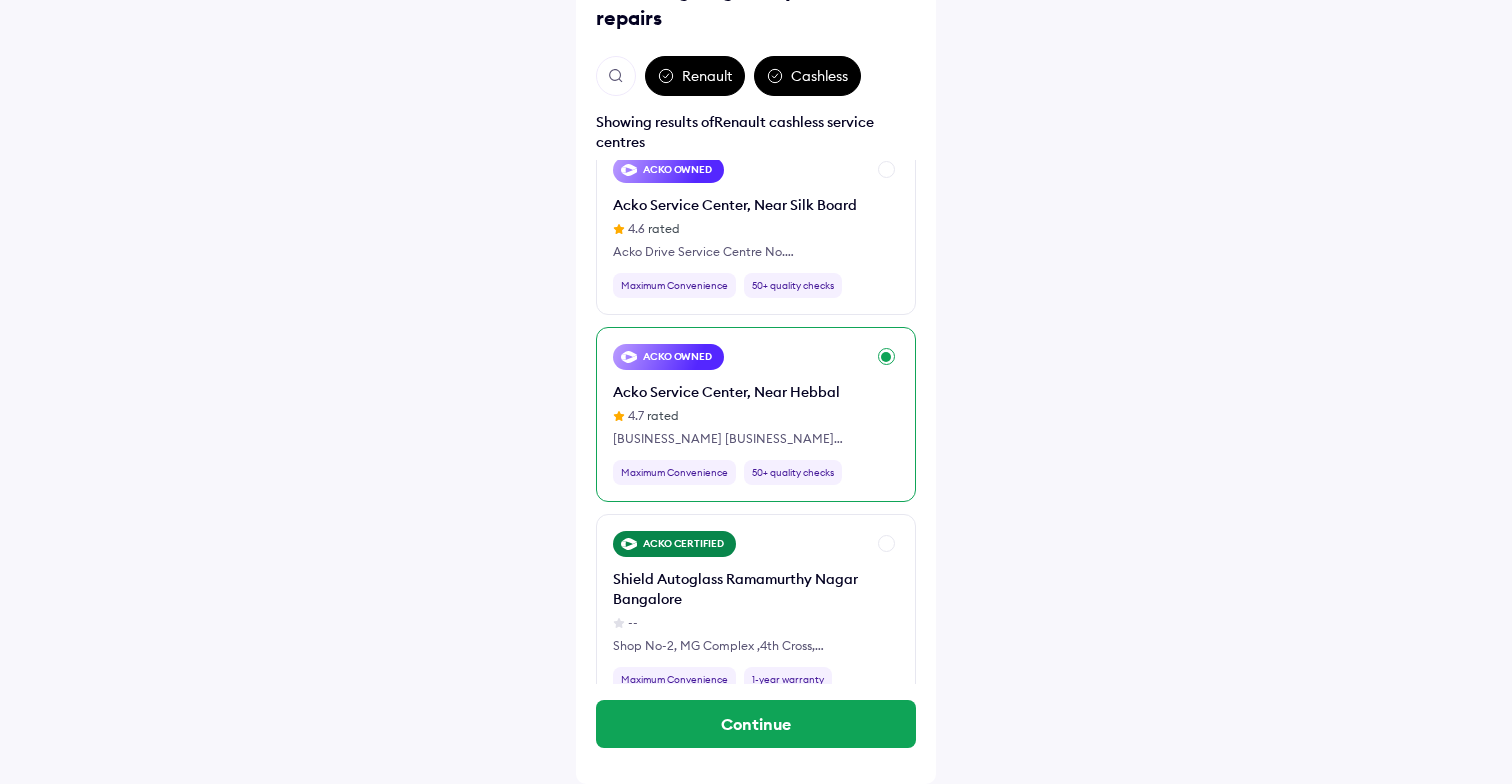 click on "[BUSINESS_NAME] [BUSINESS_NAME]
[AREA], [NUMBER] [NUMBER]/[NUMBER] [NUMBER] & [NUMBER]/[NUMBER]
[AREA] [CITY]" at bounding box center (739, 439) 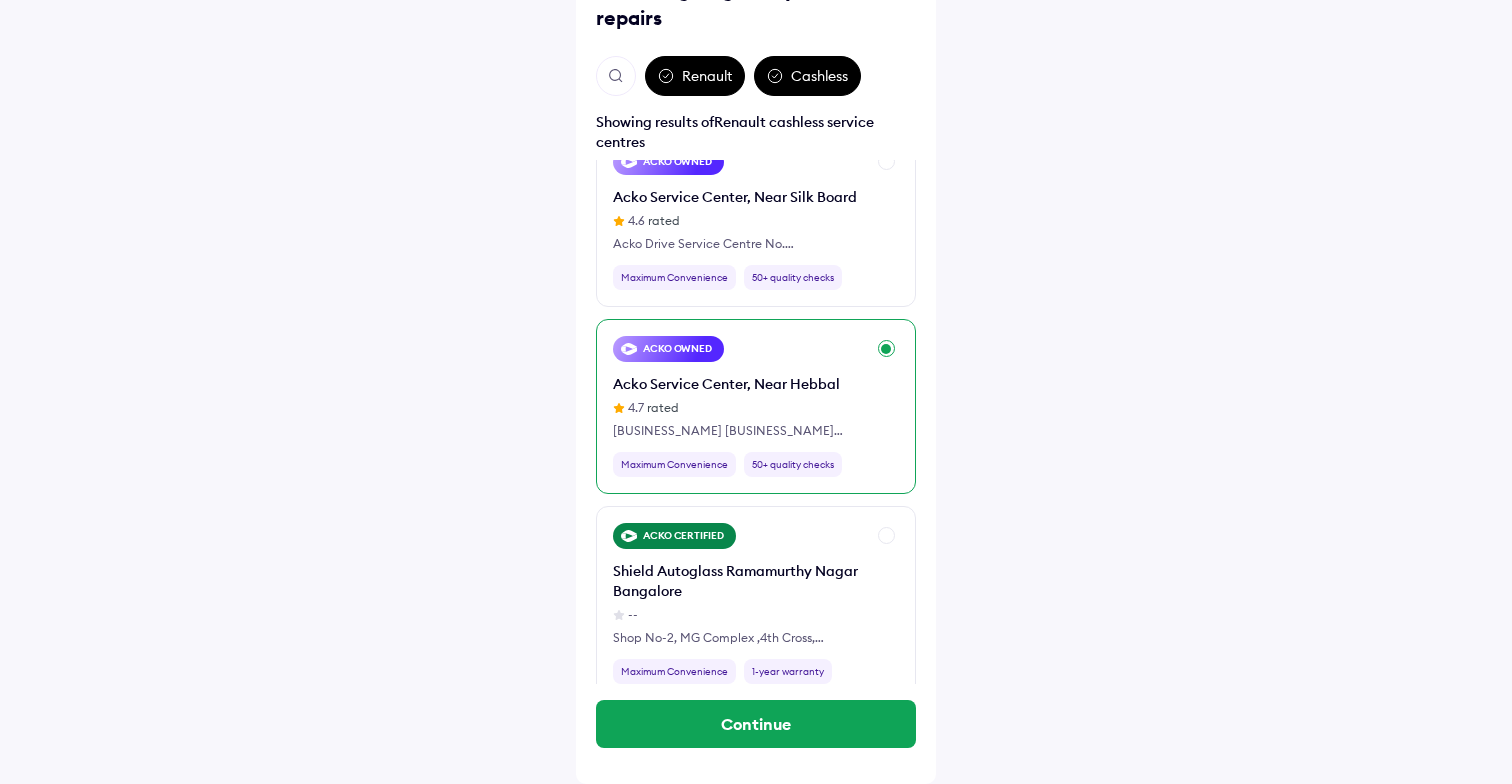 scroll, scrollTop: 52, scrollLeft: 0, axis: vertical 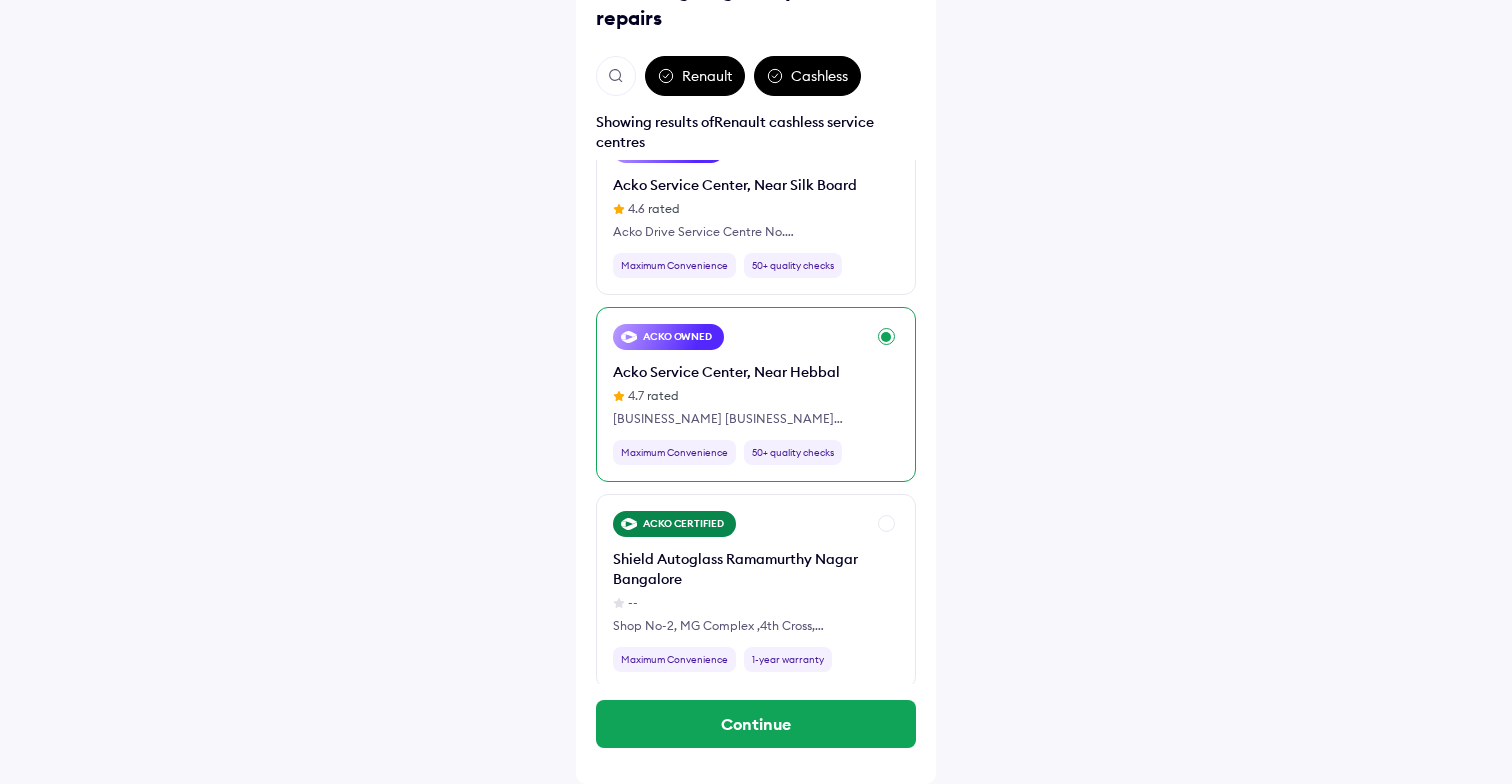 click on "50+ quality checks" at bounding box center (793, 452) 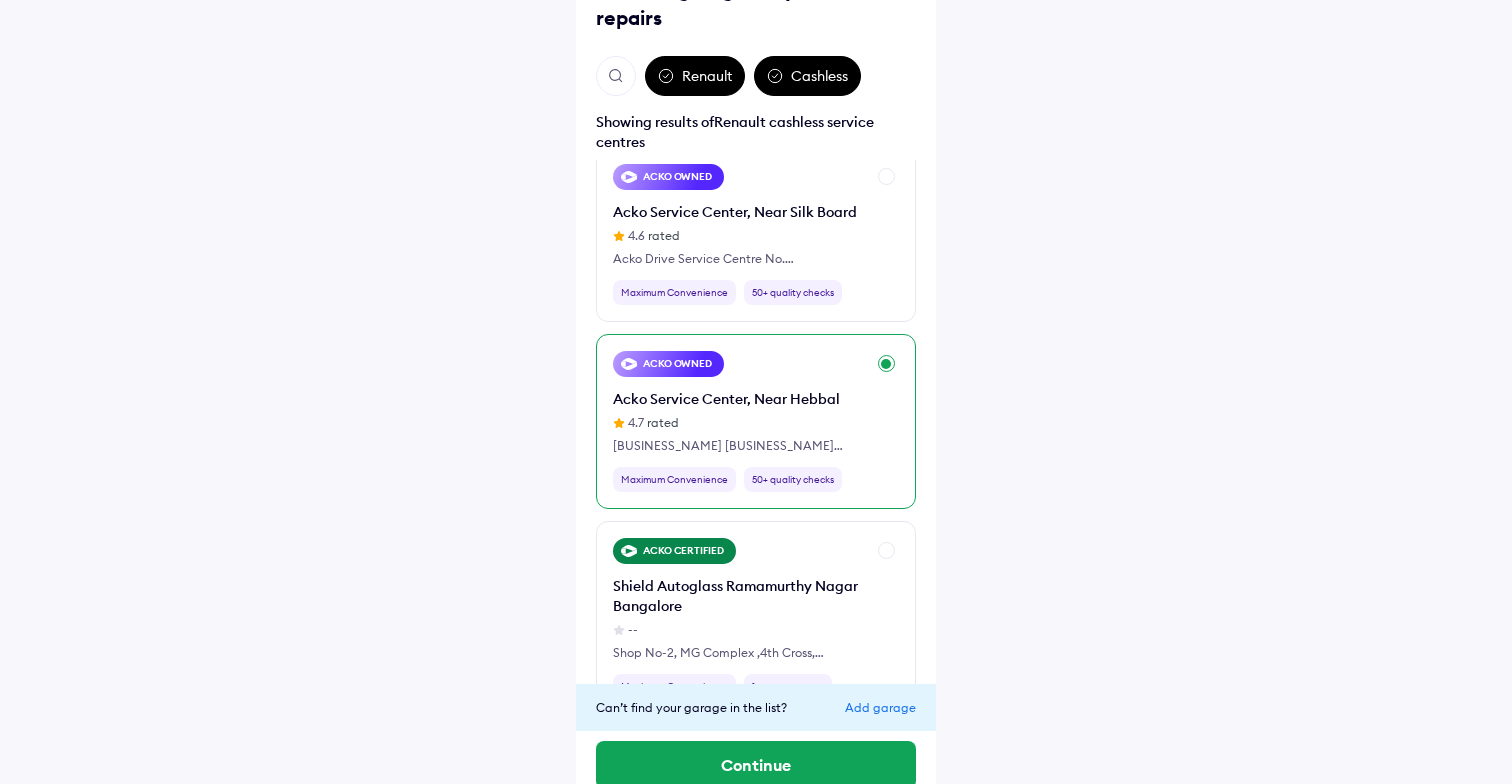 scroll, scrollTop: 19, scrollLeft: 0, axis: vertical 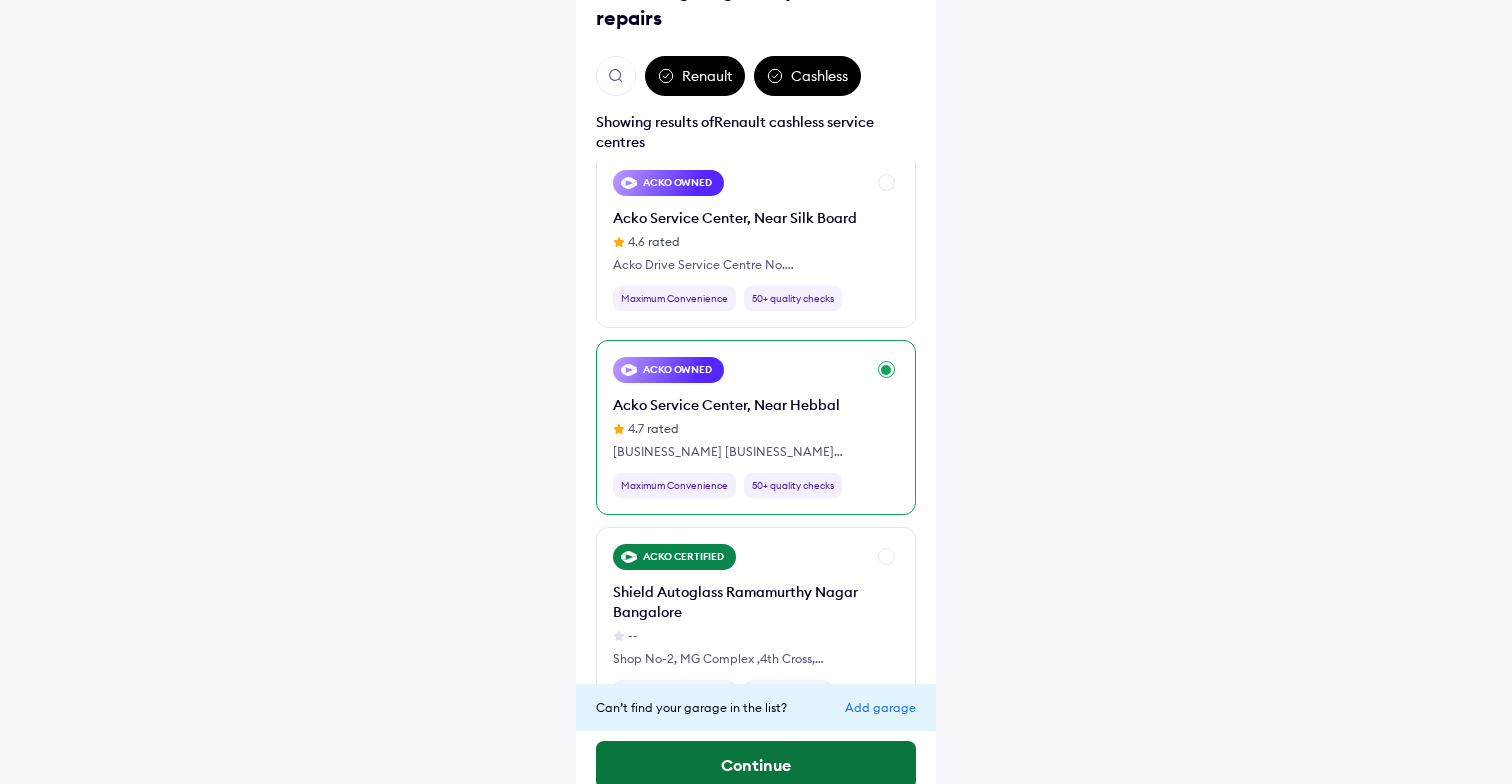 click on "Continue" at bounding box center [756, 765] 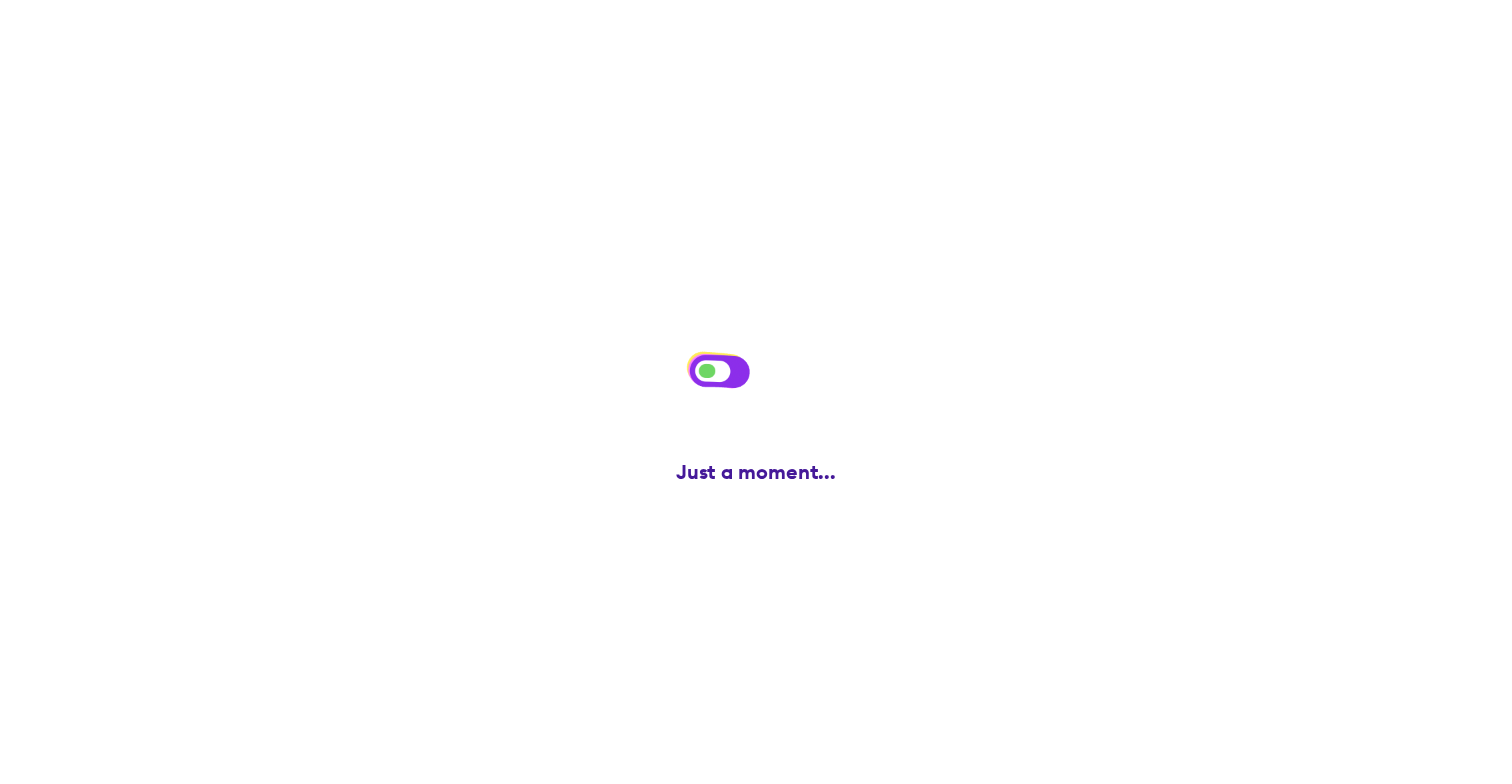 scroll, scrollTop: 0, scrollLeft: 0, axis: both 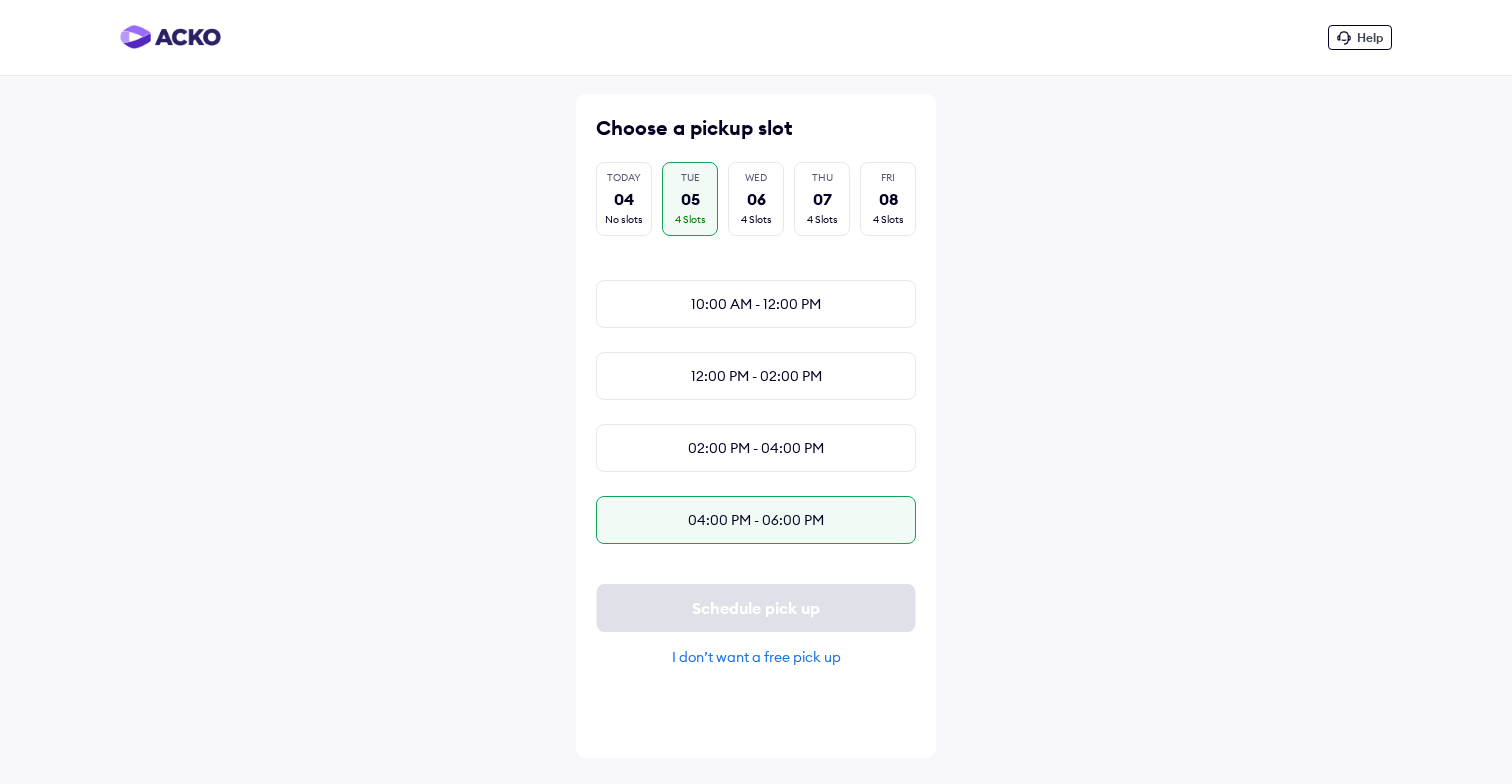 click on "04:00 PM - 06:00 PM" at bounding box center (756, 520) 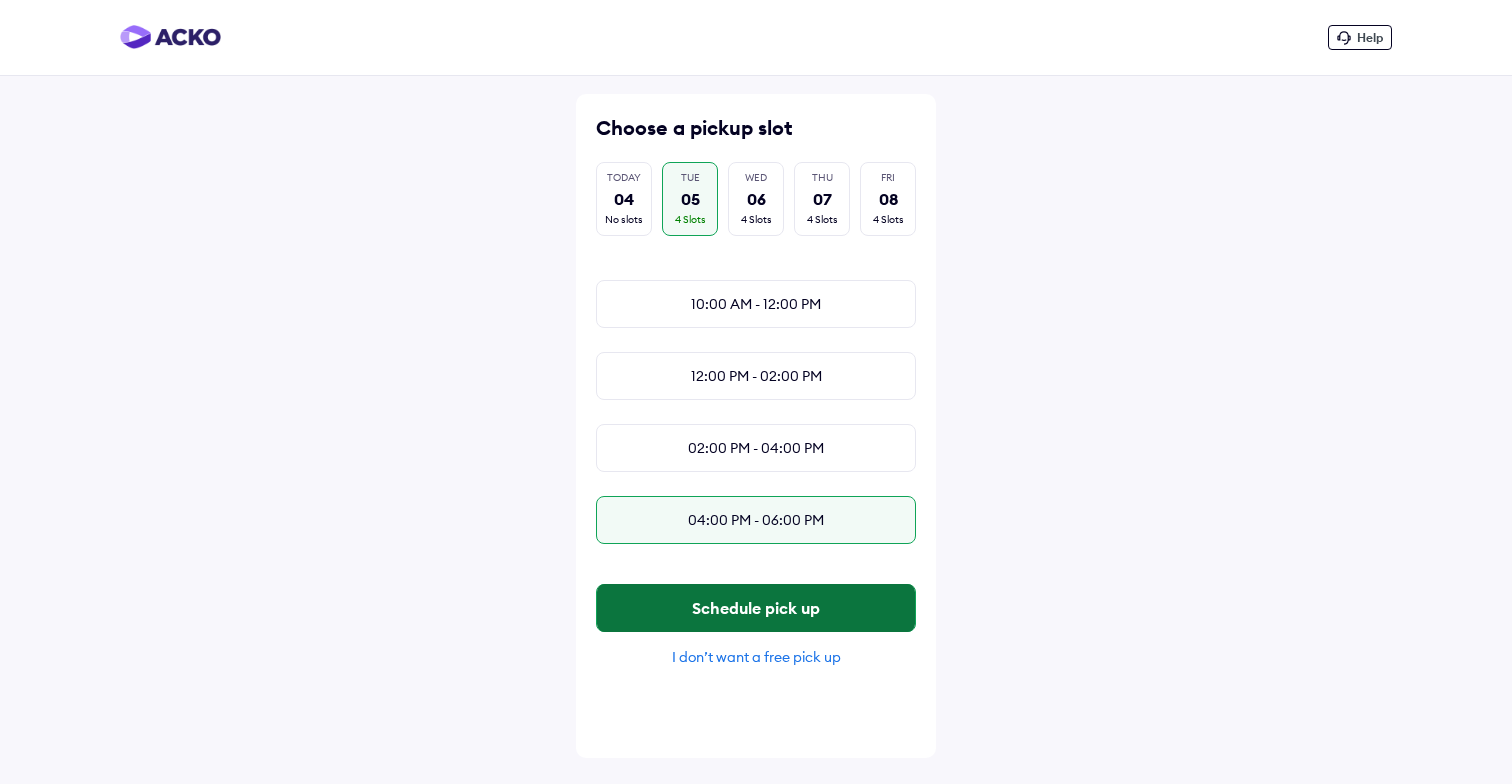 click on "Schedule pick up" at bounding box center (756, 608) 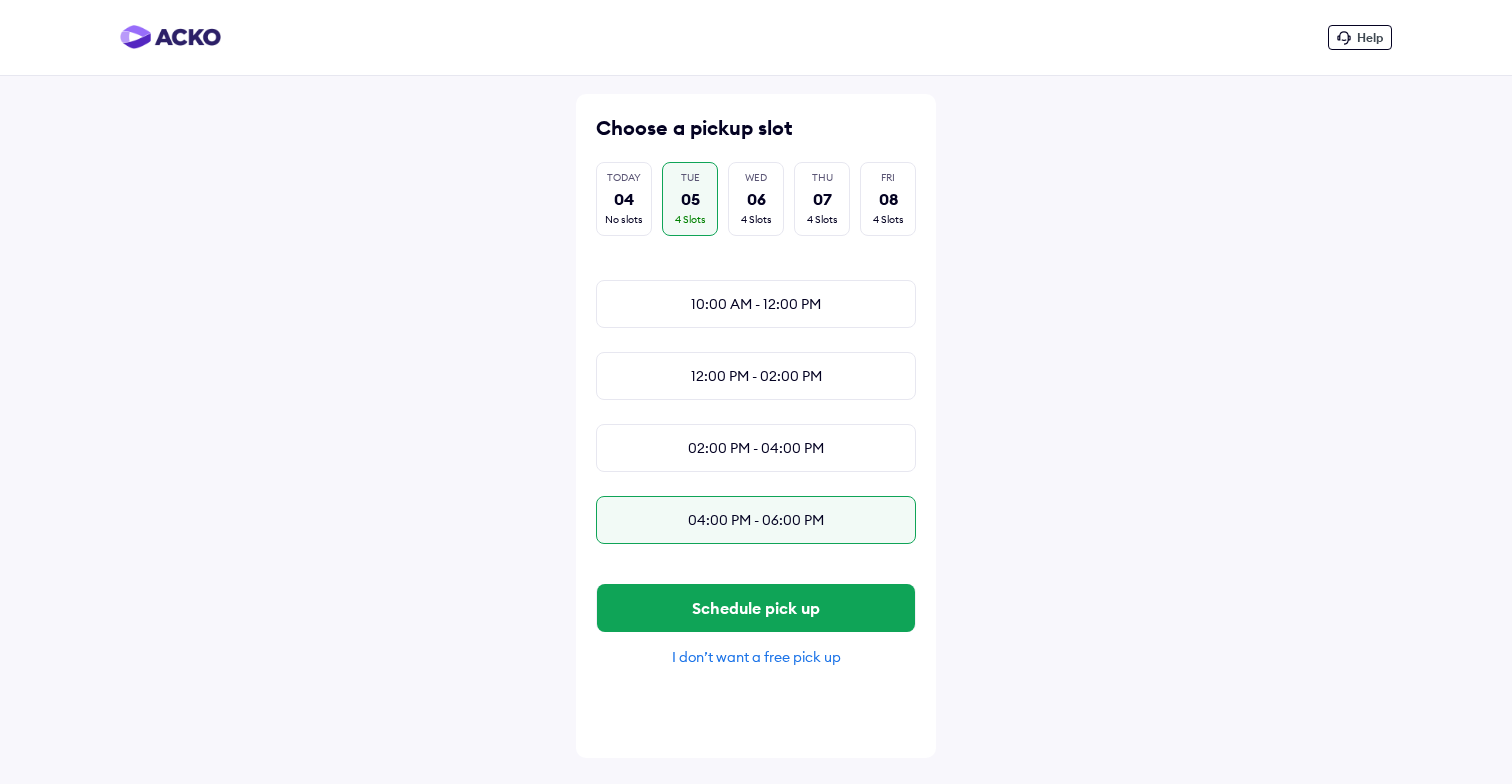 click on "04:00 PM - 06:00 PM" at bounding box center [756, 520] 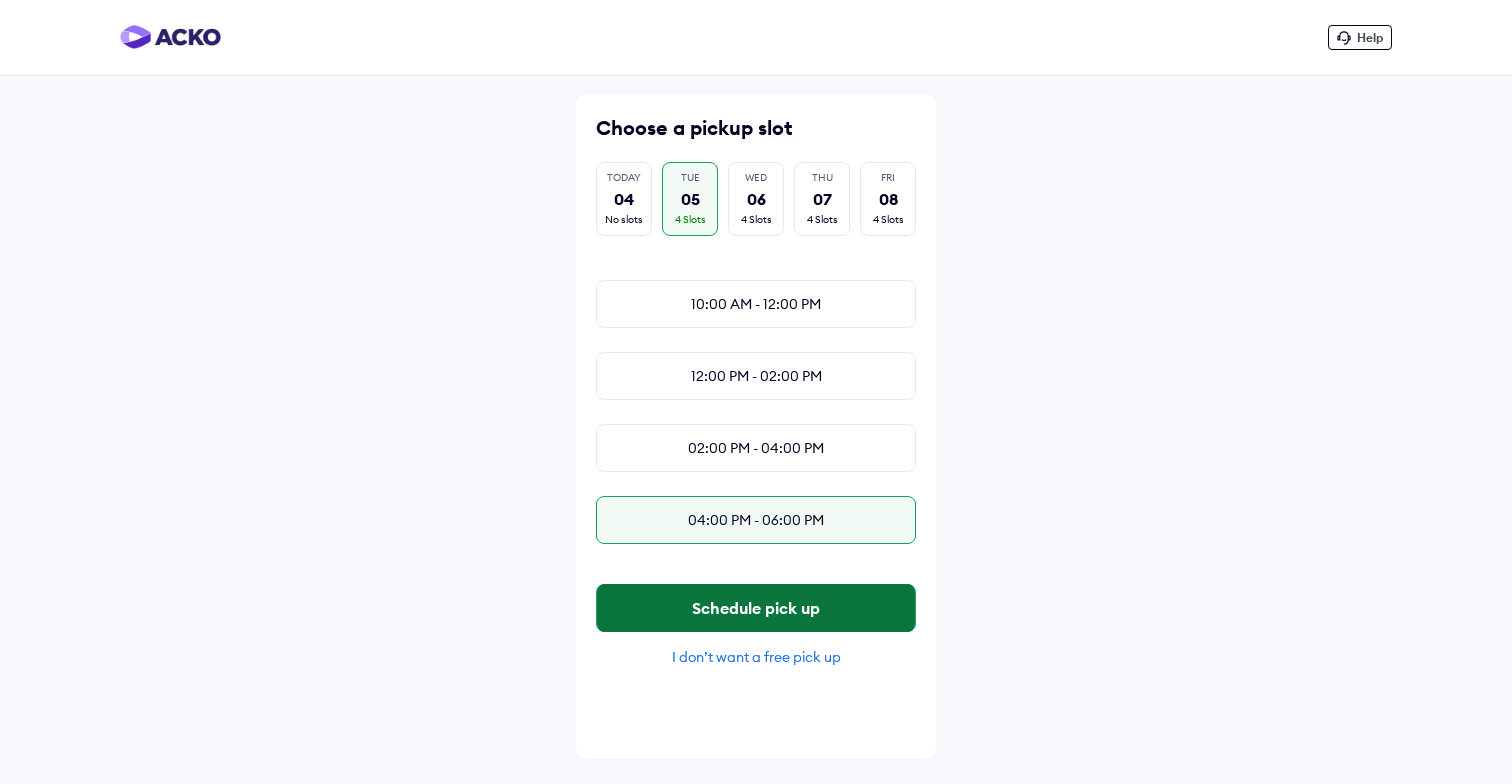 click on "Schedule pick up" at bounding box center (756, 608) 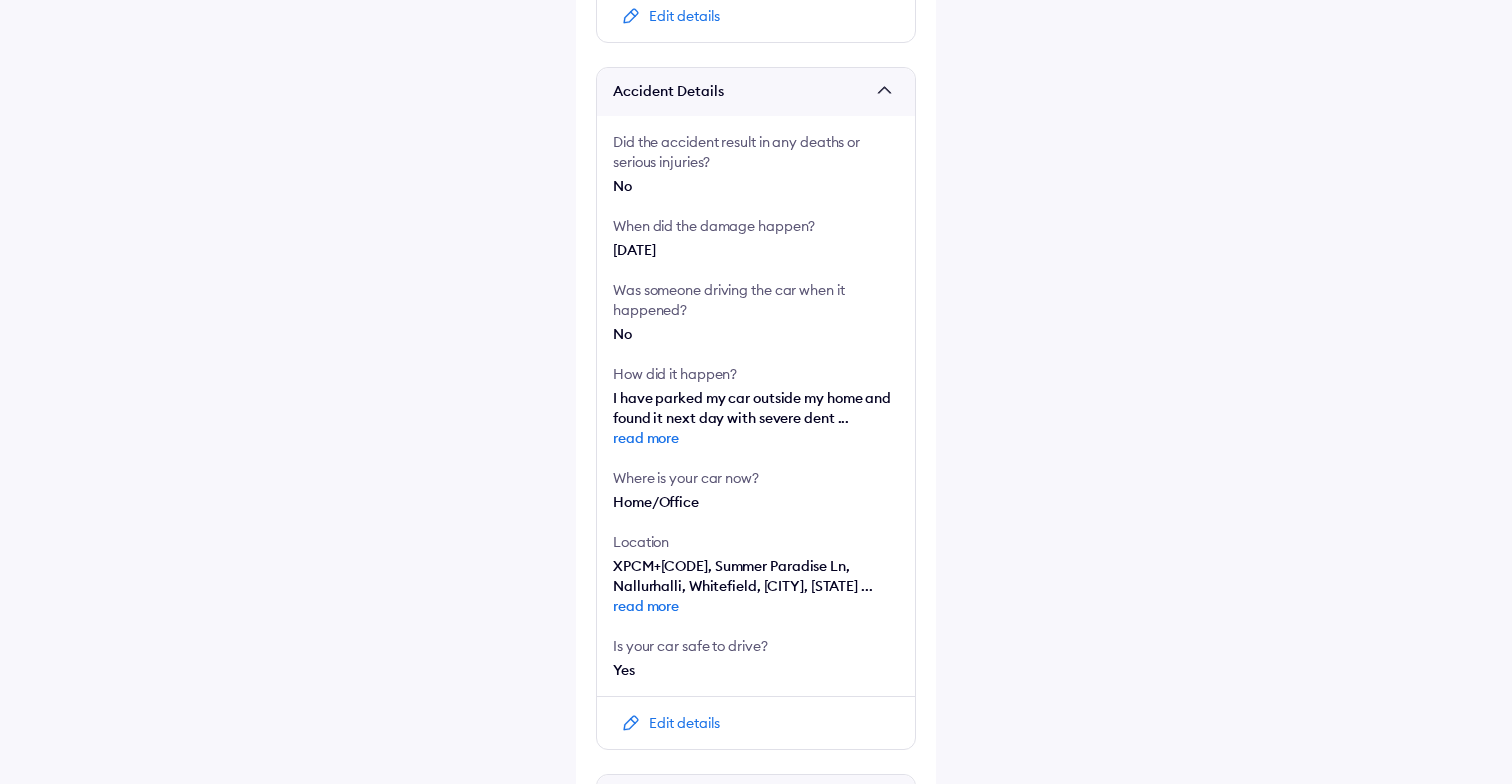 scroll, scrollTop: 346, scrollLeft: 0, axis: vertical 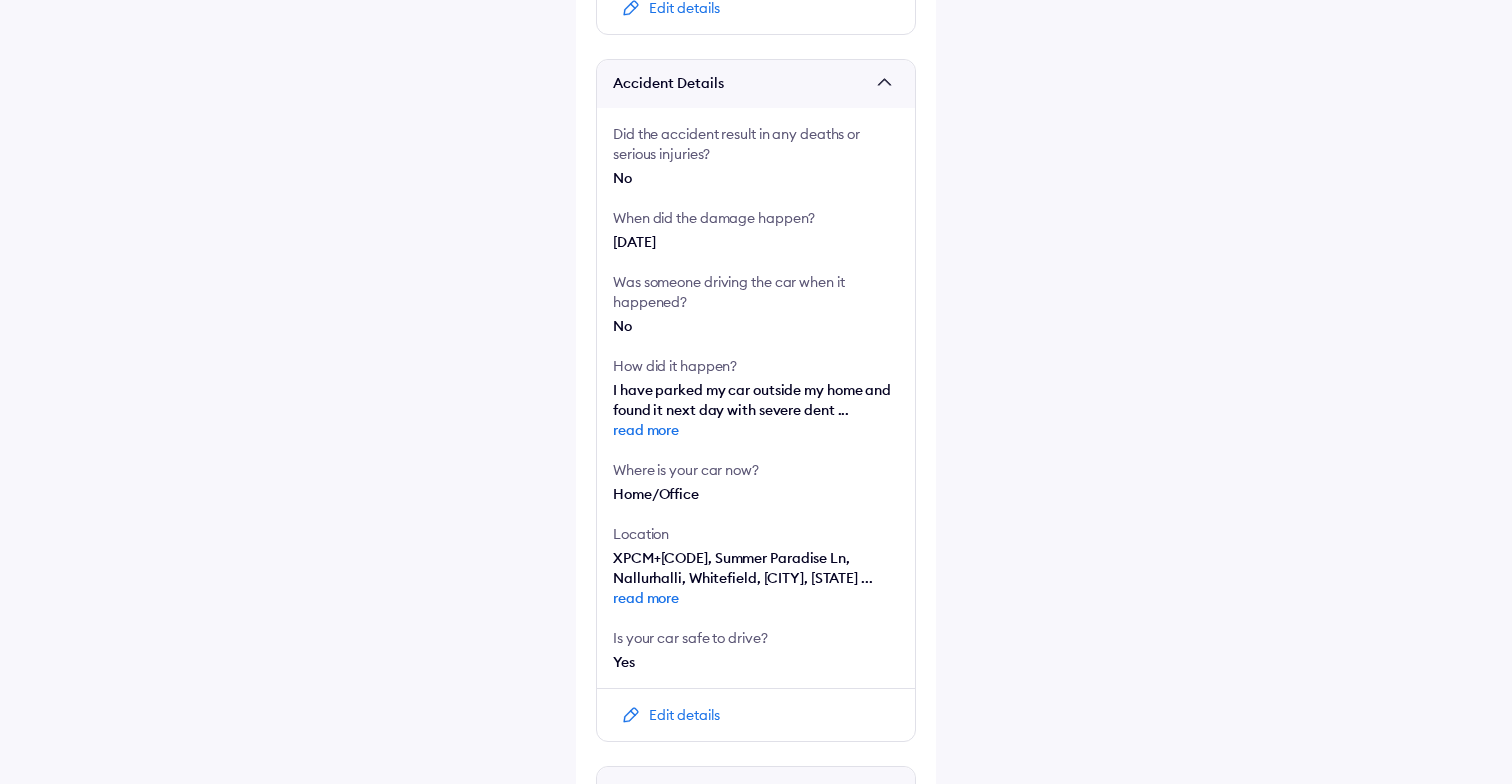click on "read more" at bounding box center (756, 430) 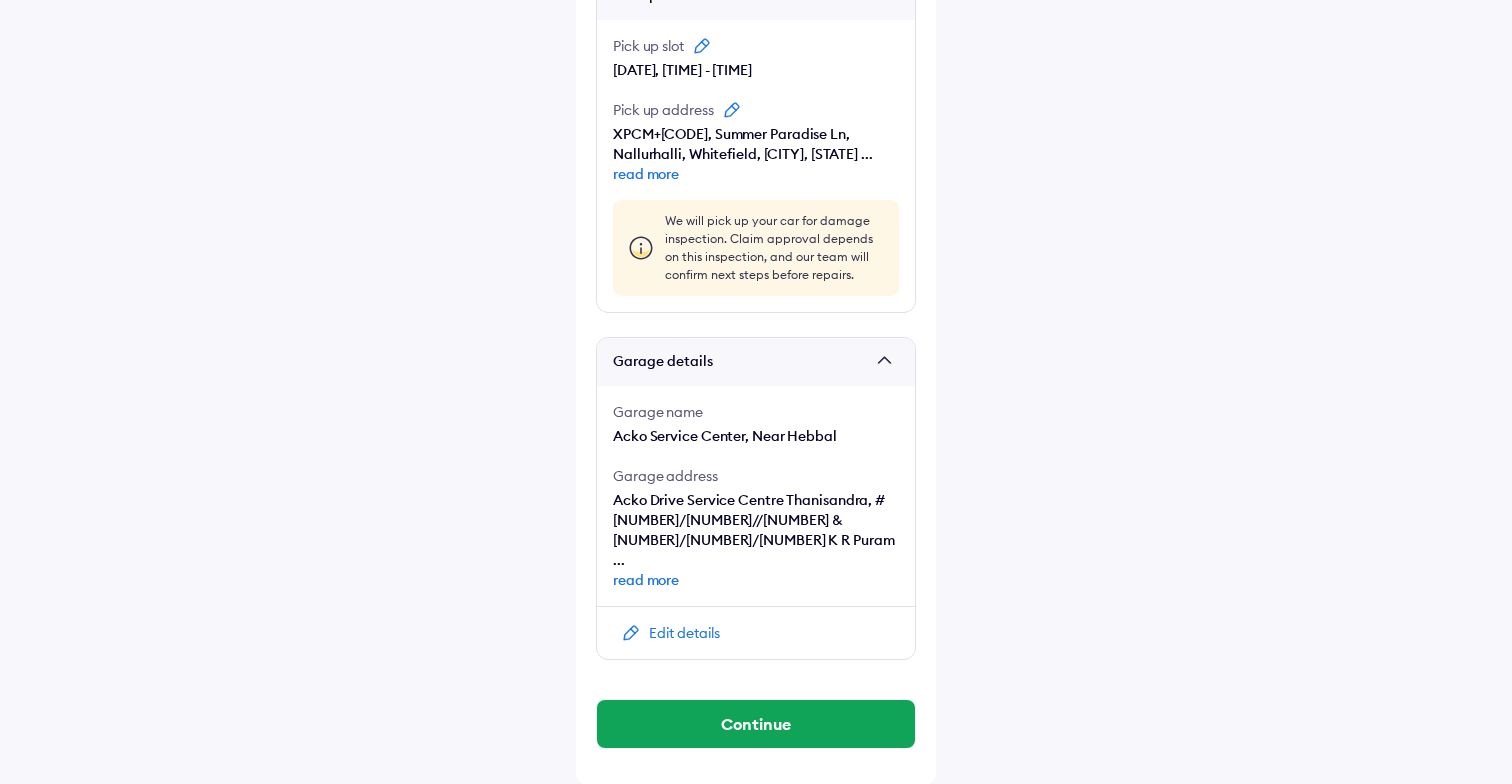 scroll, scrollTop: 1161, scrollLeft: 0, axis: vertical 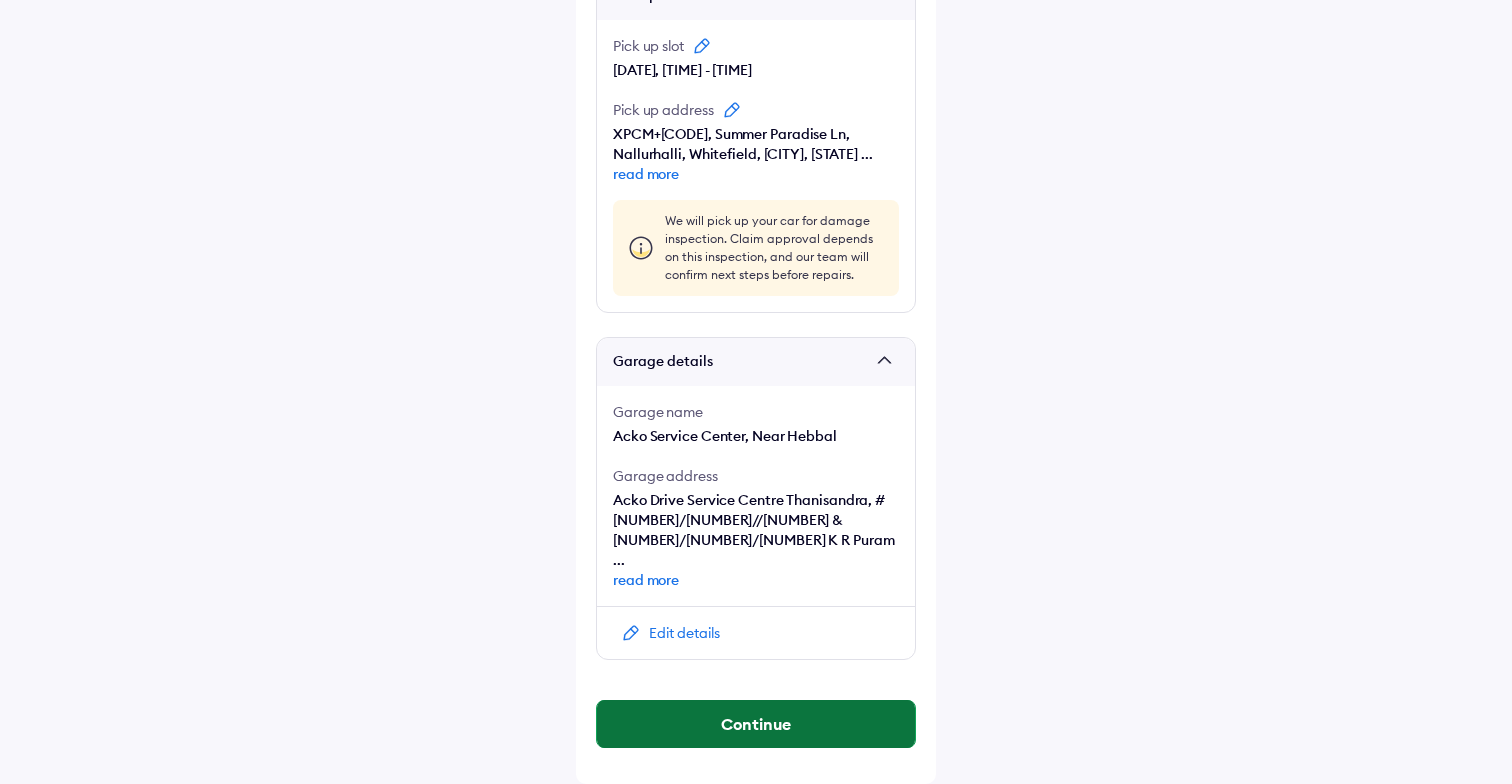 click on "Continue" at bounding box center (756, 724) 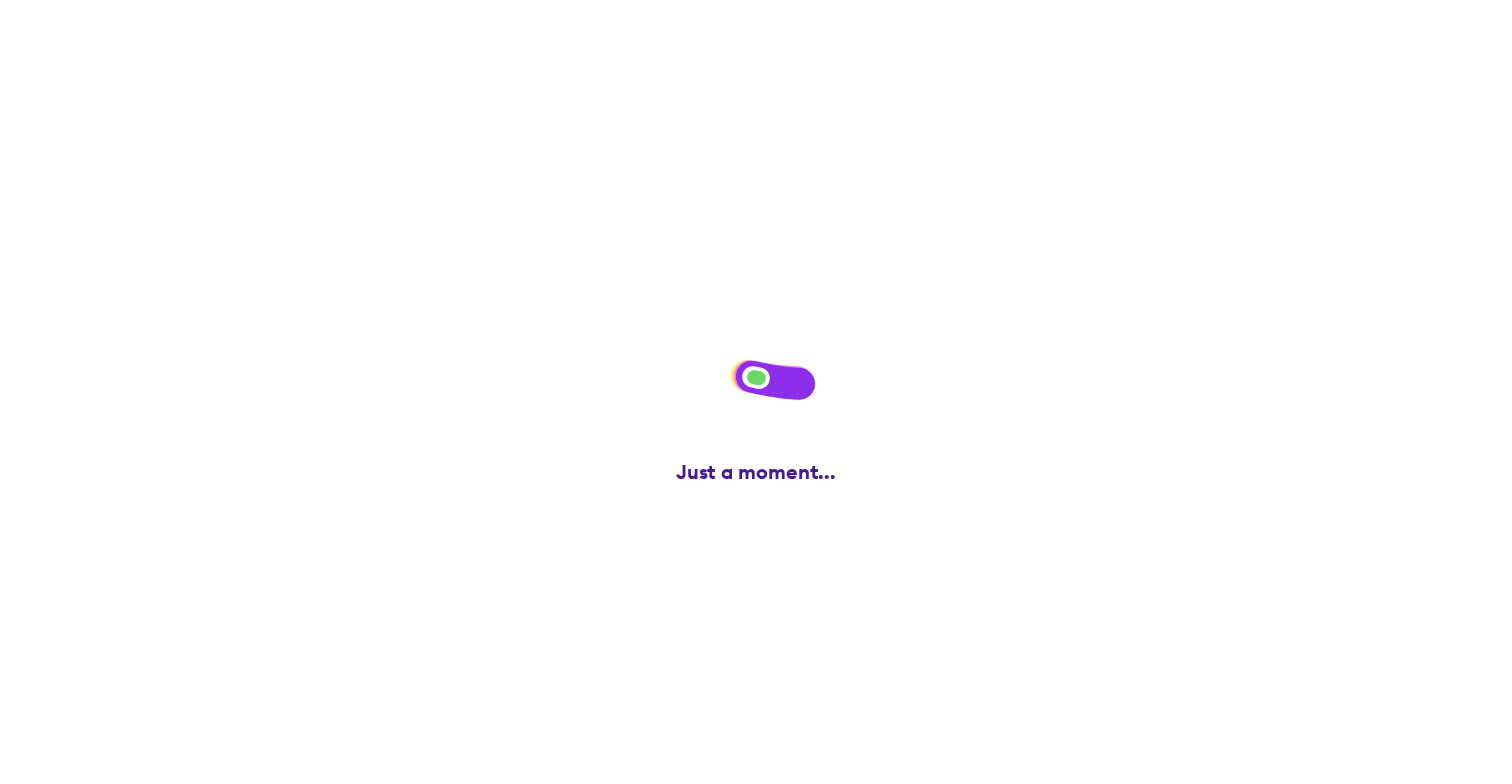 scroll, scrollTop: 0, scrollLeft: 0, axis: both 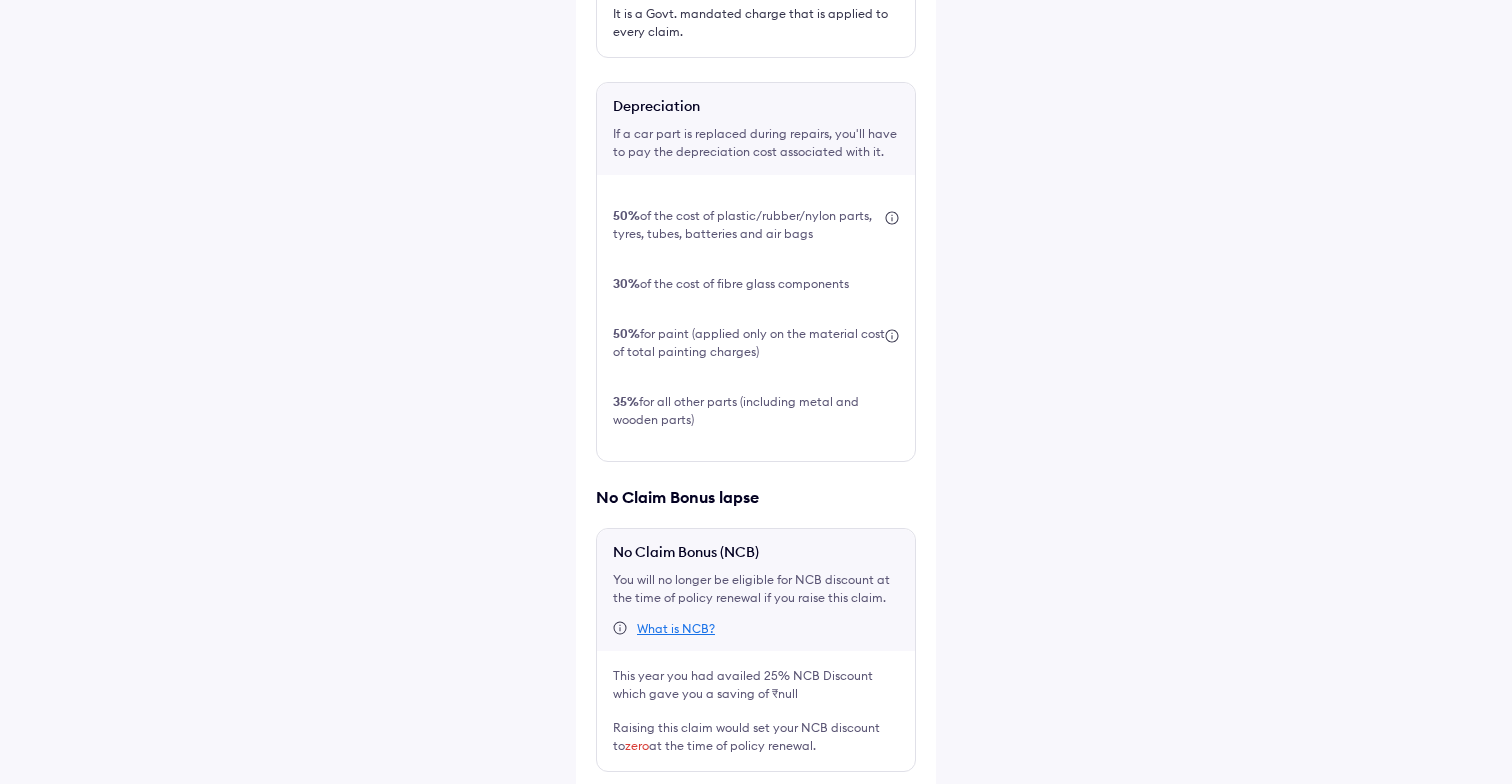 click at bounding box center [604, 804] 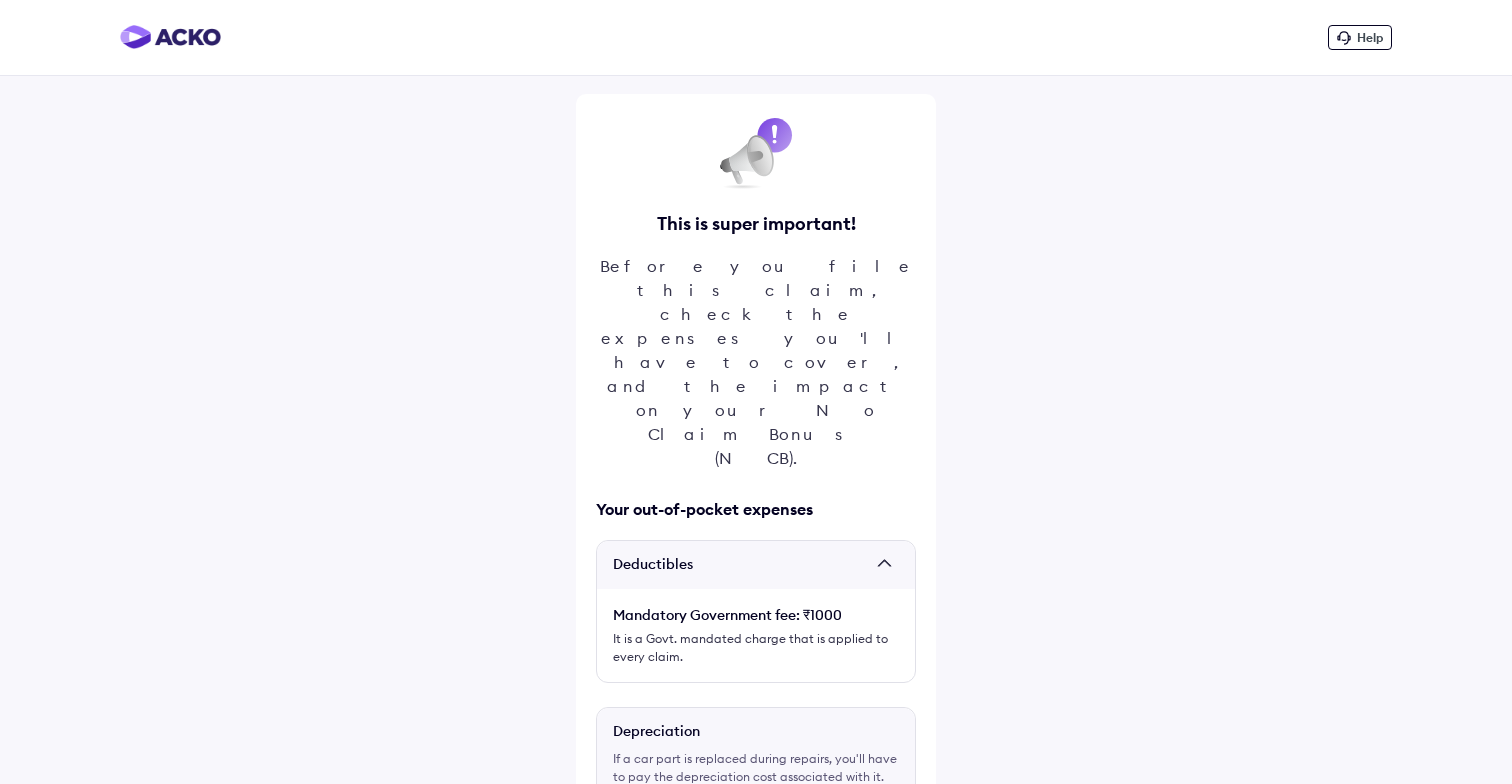 click at bounding box center (889, 565) 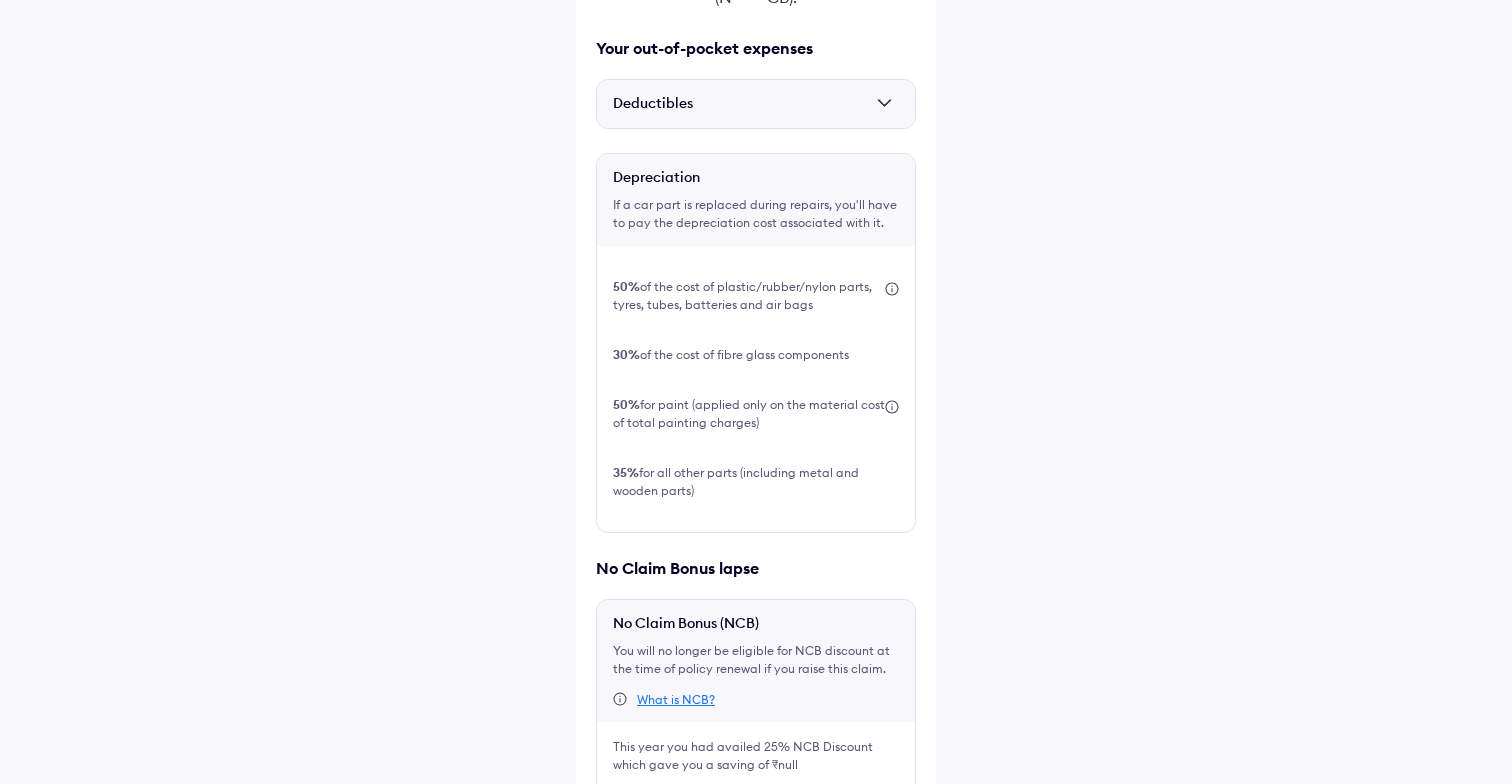 scroll, scrollTop: 532, scrollLeft: 0, axis: vertical 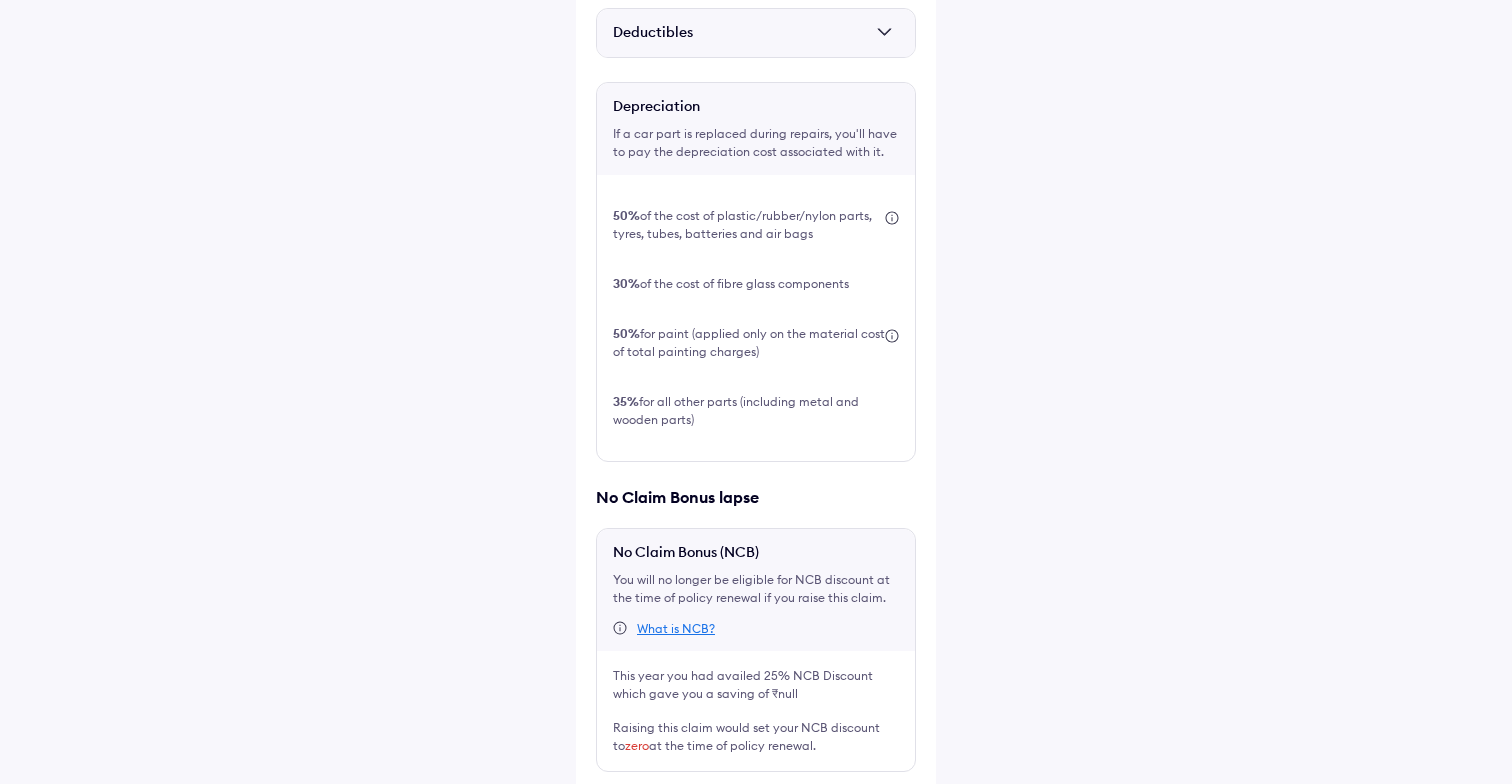 click on "Register claim" at bounding box center (756, 868) 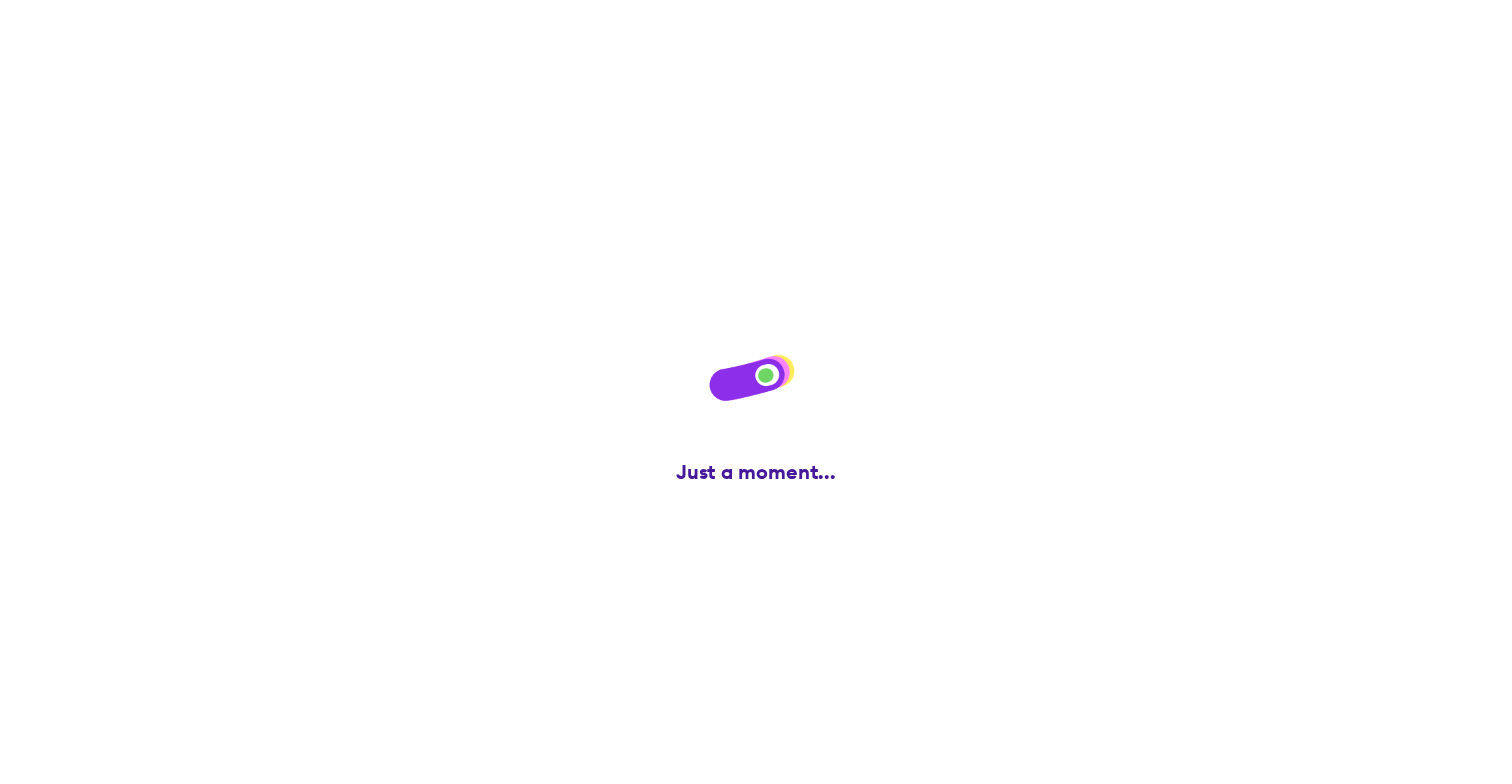 scroll, scrollTop: 0, scrollLeft: 0, axis: both 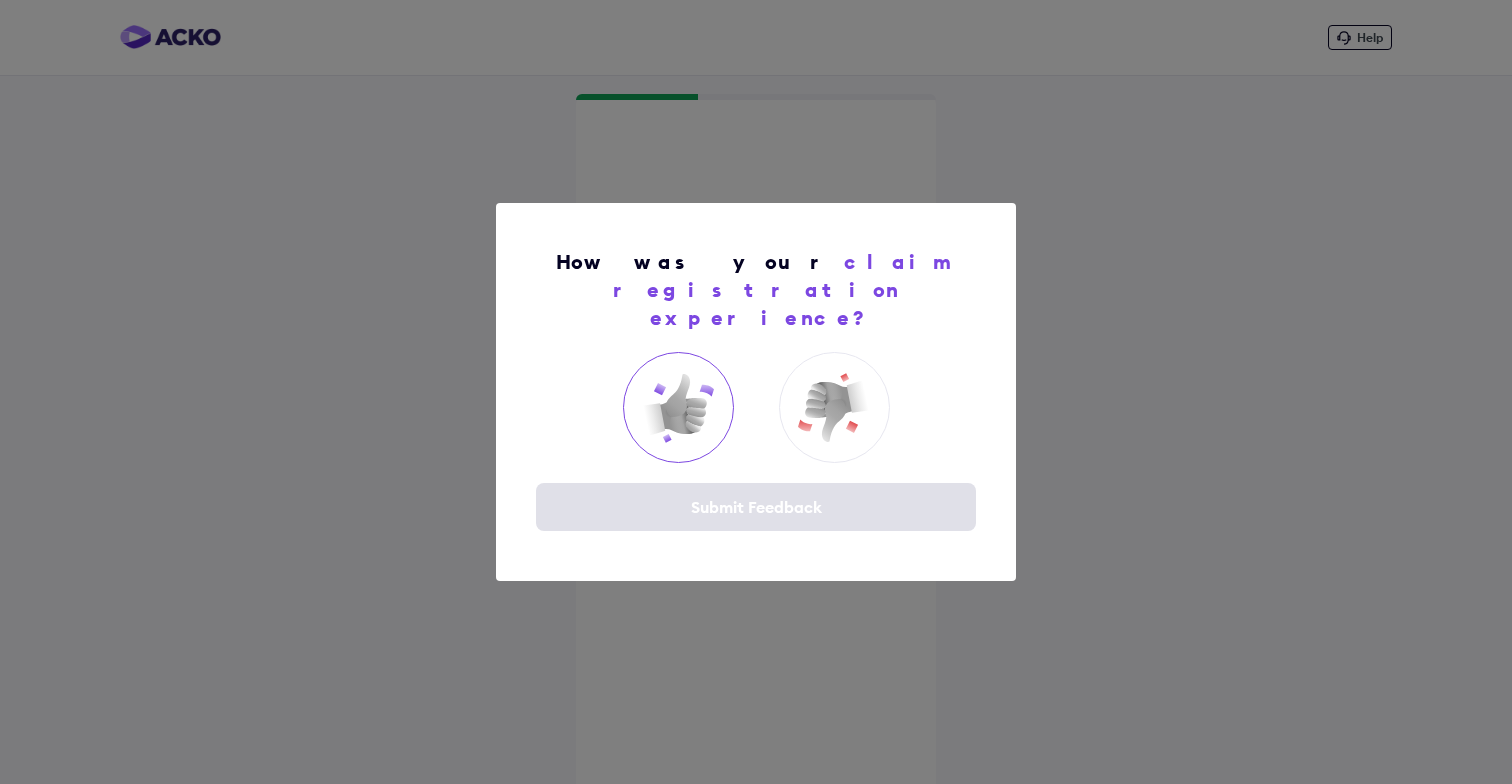 click at bounding box center (678, 408) 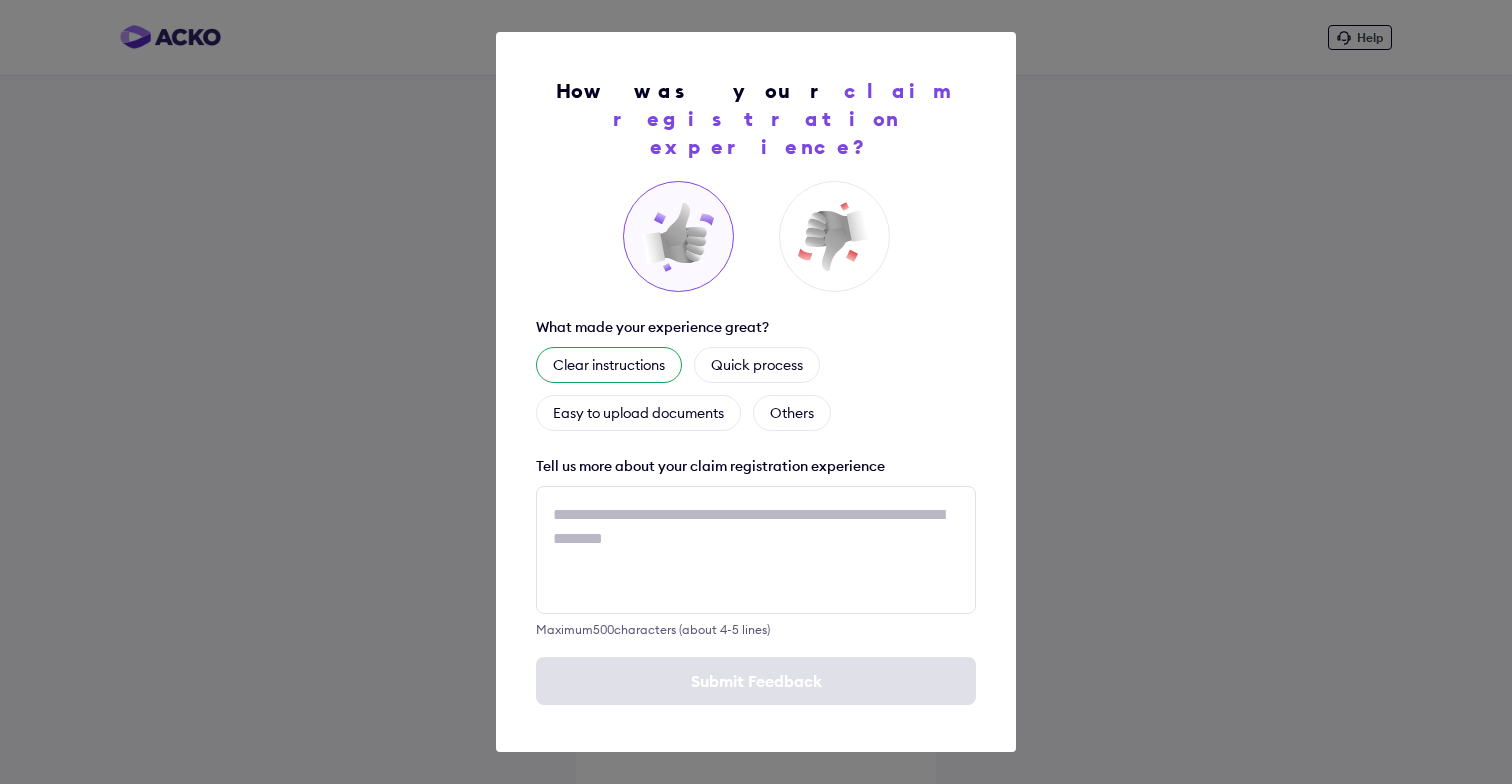 click on "Clear instructions" at bounding box center [609, 365] 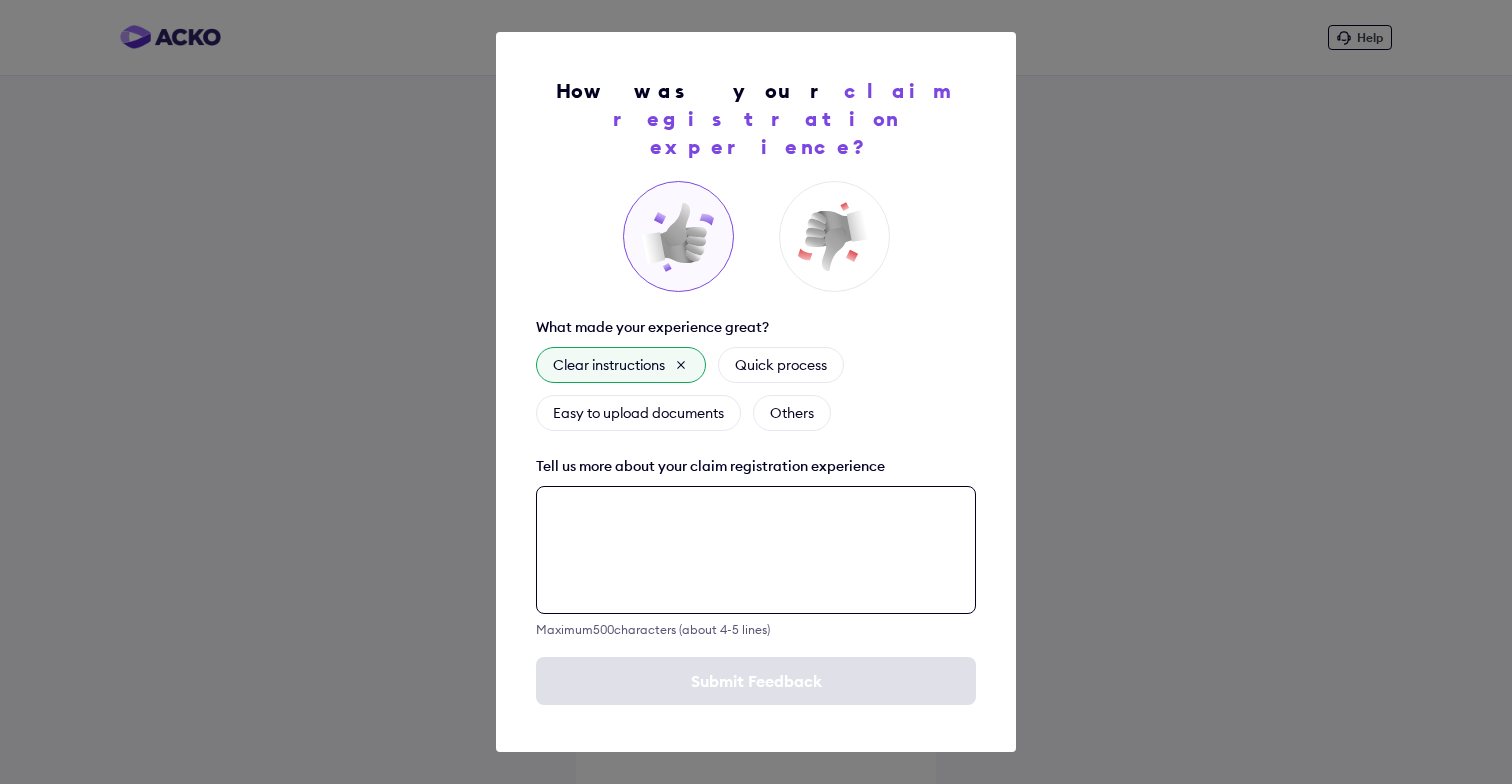 click at bounding box center [756, 550] 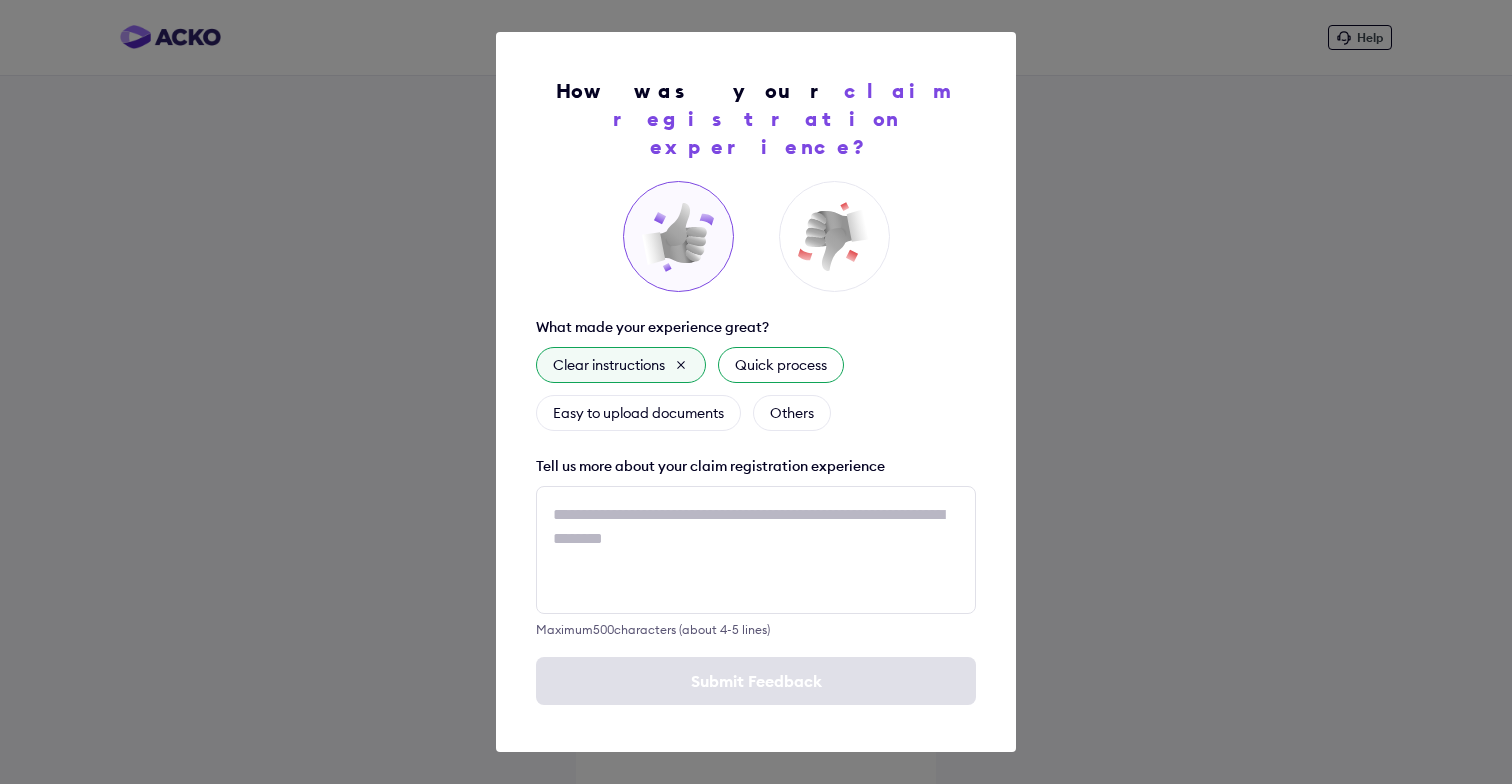 click on "Quick process" at bounding box center [781, 365] 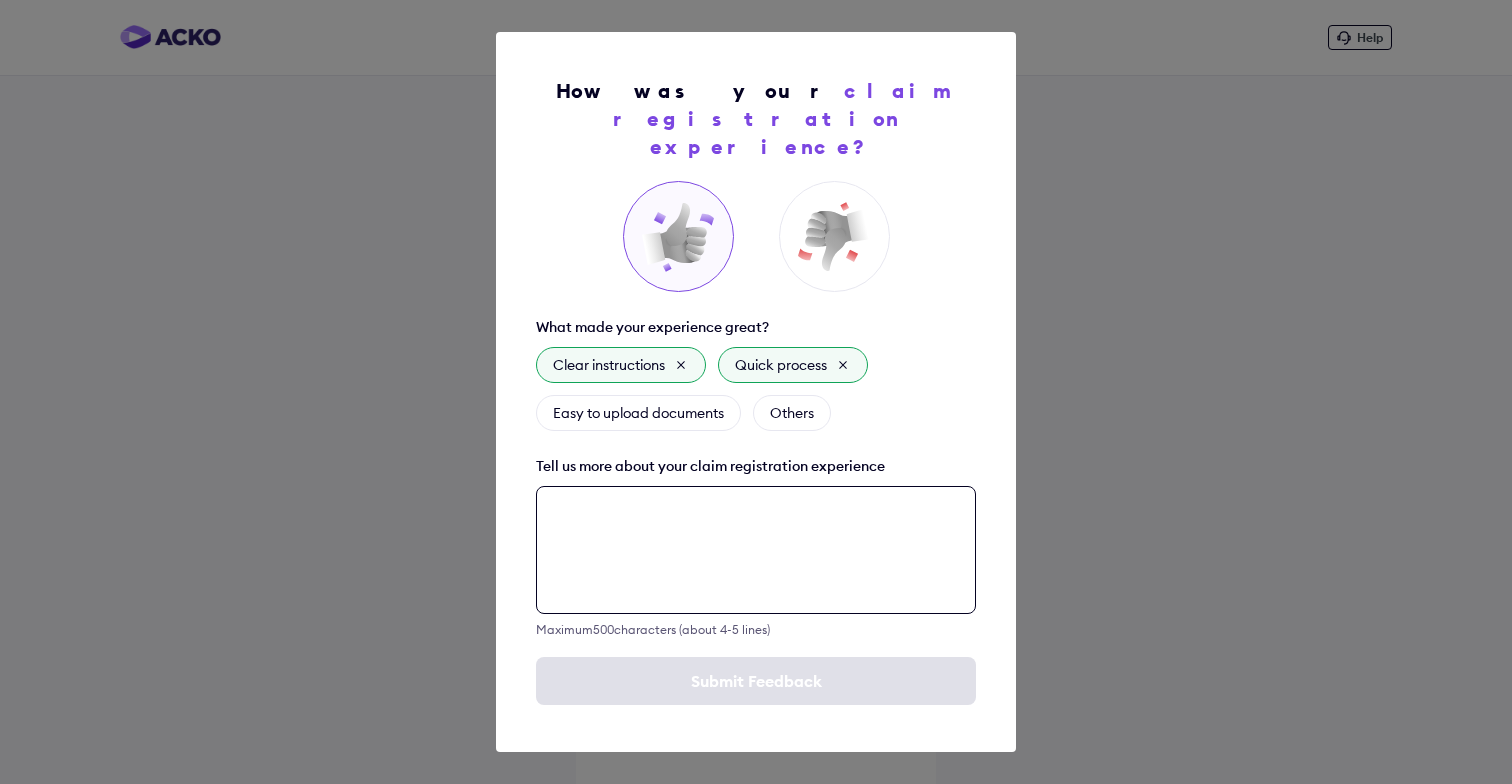 click at bounding box center (756, 550) 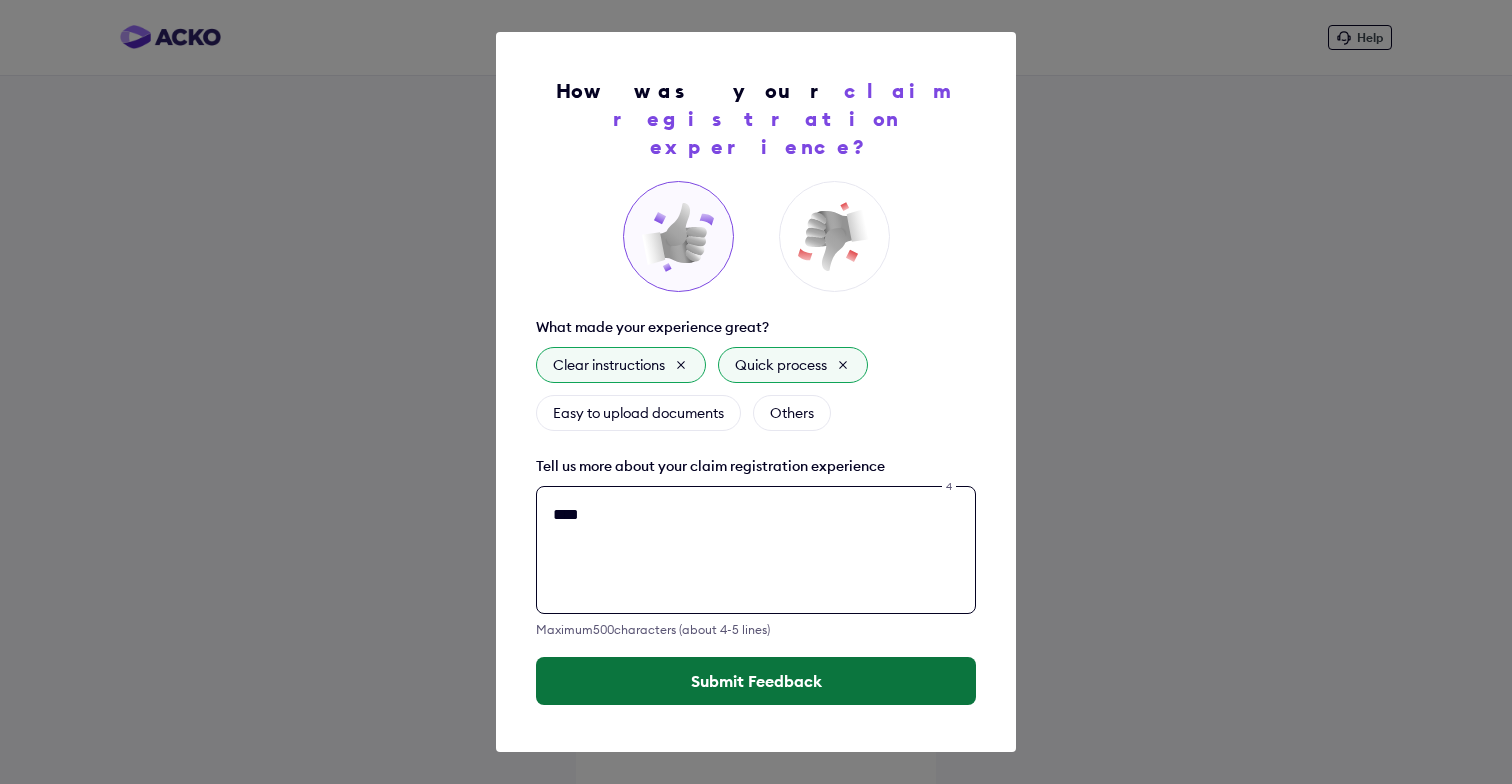 type on "****" 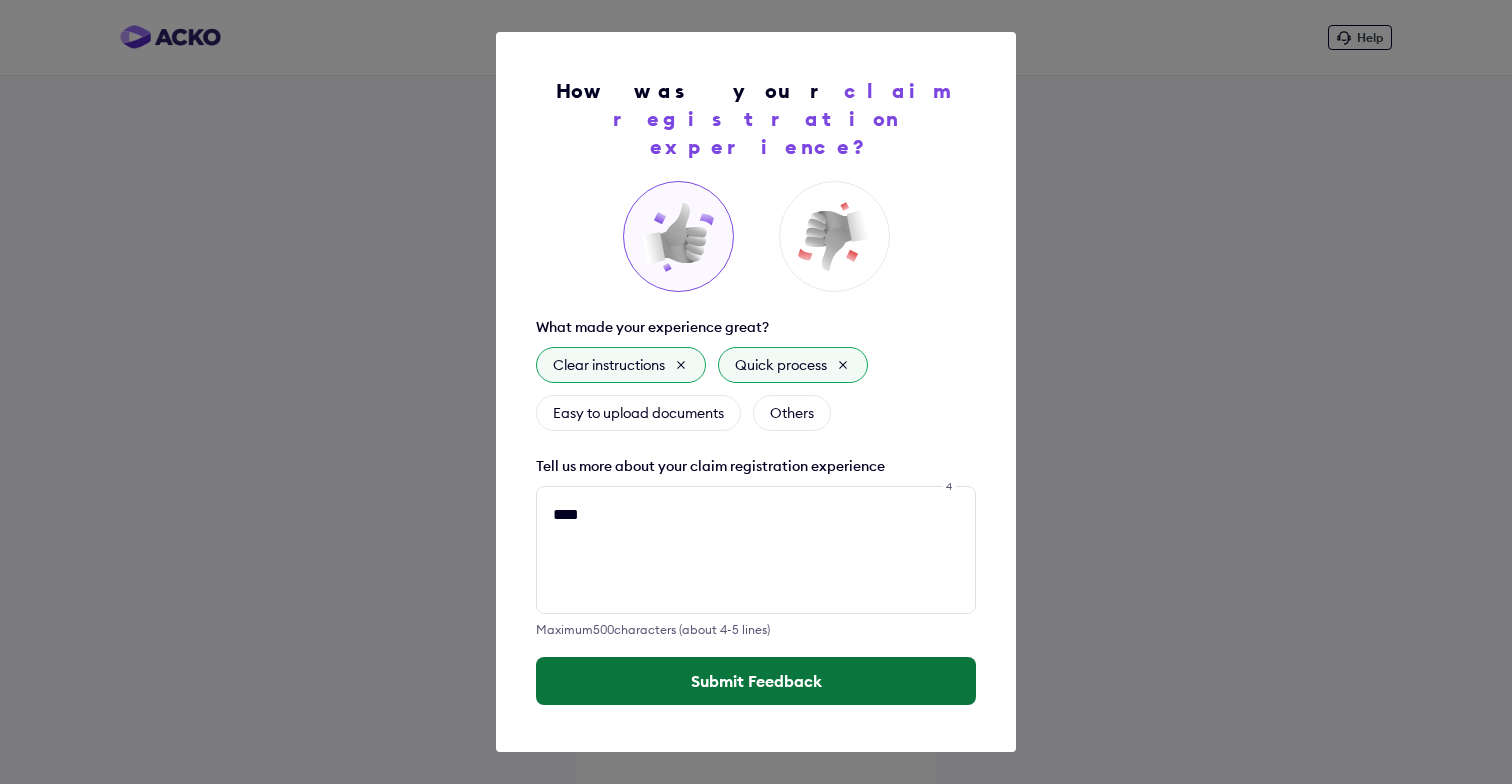 click on "Submit Feedback" at bounding box center [756, 681] 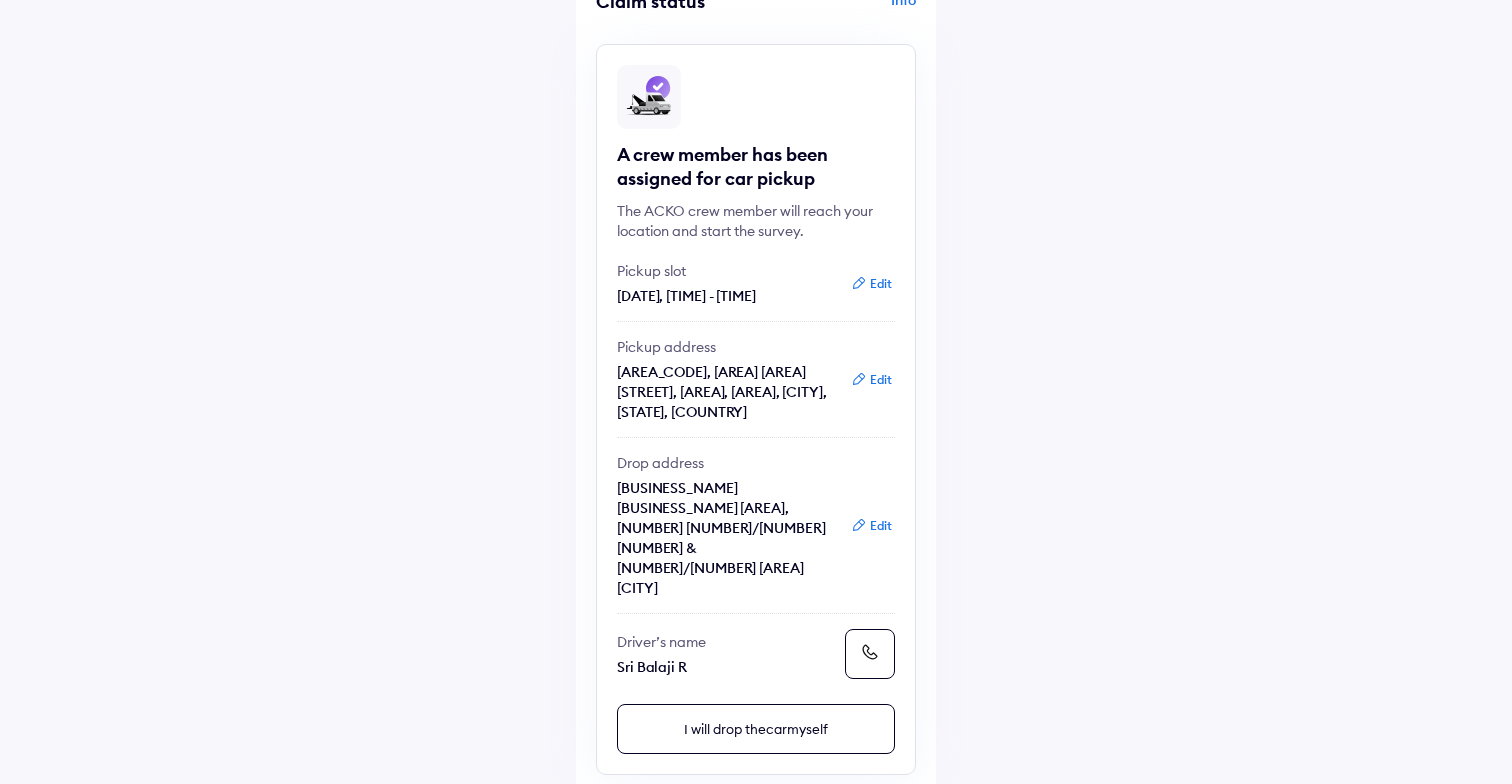 scroll, scrollTop: 122, scrollLeft: 0, axis: vertical 